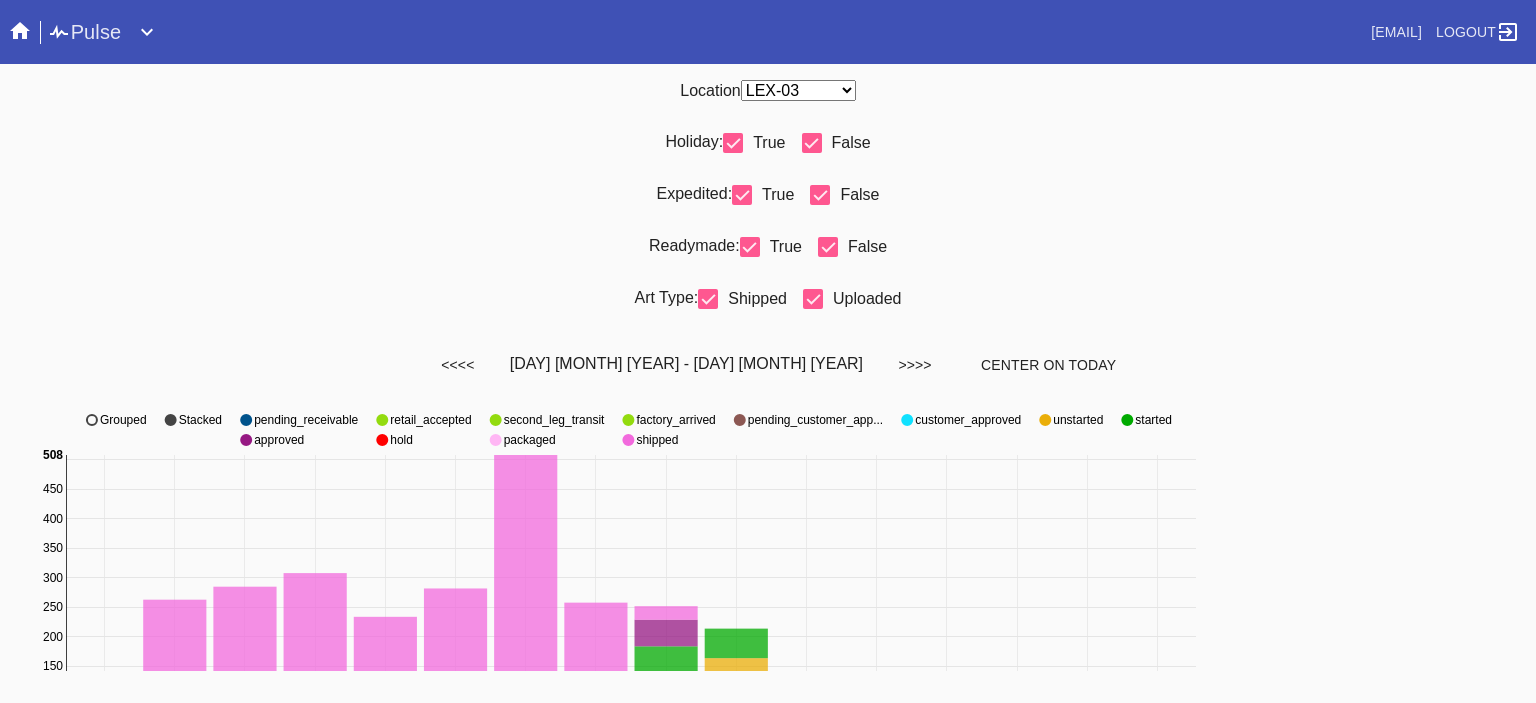 select on "number:31" 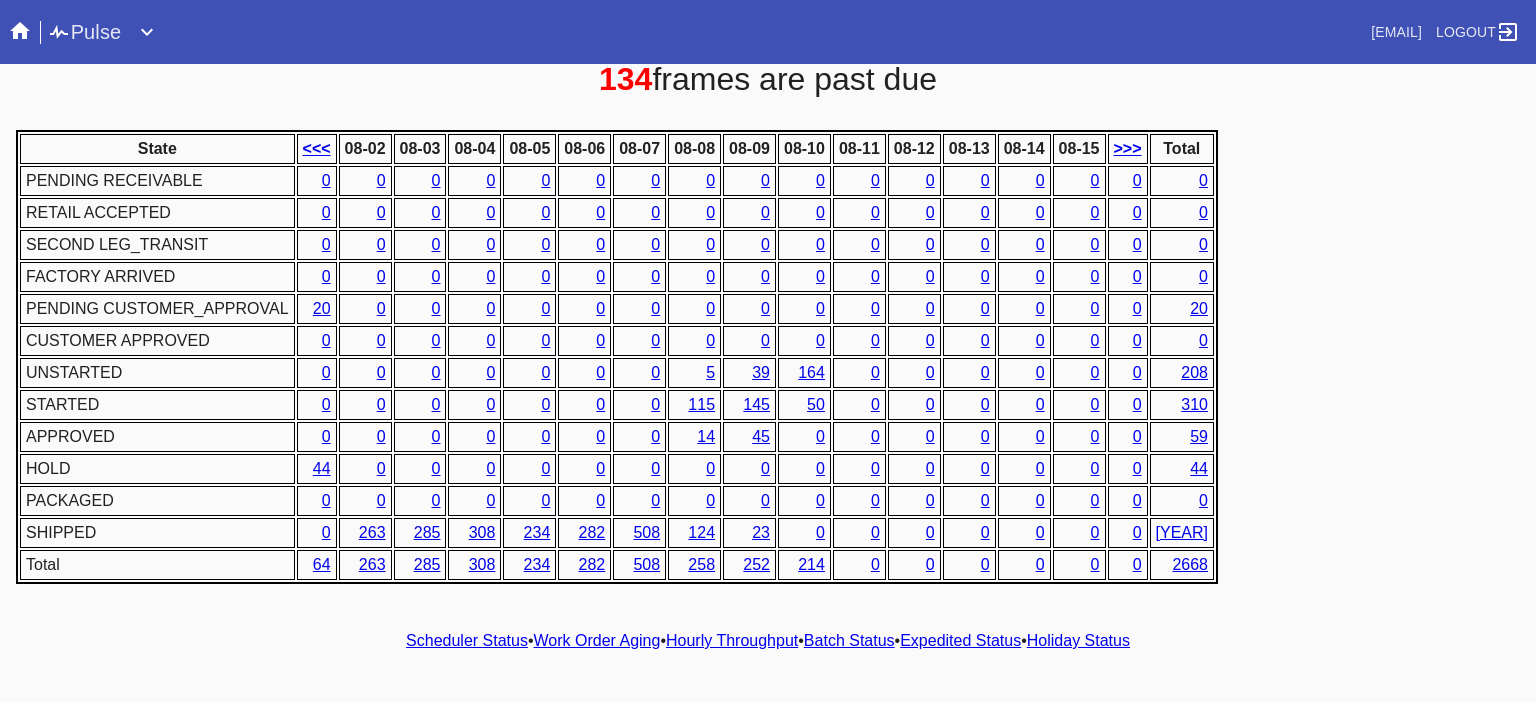 click on "State <<<<<< [MM]-[DD] [MM]-[DD] [MM]-[DD] [MM]-[DD] [MM]-[DD] [MM]-[DD] [MM]-[DD] [MM]-[DD] [MM]-[DD] [MM]-[DD] [MM]-[DD] [MM]-[DD] [MM]-[DD] [MM]-[DD] [MM]-[DD] [MM]-[DD] >>>>> Total PENDING RECEIVABLE 0 0 0 0 0 0 0 0 0 0 0 0 0 0 0 0 0 RETAIL ACCEPTED 0 0 0 0 0 0 0 0 0 0 0 0 0 0 0 0 0 SECOND LEG_TRANSIT 0 0 0 0 0 0 0 0 0 0 0 0 0 0 0 0 0 FACTORY ARRIVED 0 0 0 0 0 0 0 0 0 0 0 0 0 0 0 0 0 PENDING CUSTOMER_APPROVAL 20 0 0 0 0 0 0 0 0 0 0 0 0 0 0 0 20 CUSTOMER APPROVED 0 0 0 0 0 0 0 0 0 0 0 0 0 0 0 0 0 UNSTARTED 0 0 0 0 0 0 0 5 39 164 0 0 0 0 0 0 208 STARTED 0 0 0 0 0 0 0 115 145 50 0 0 0 0 0 0 310APPROVED 0 0 0 0 0 0 0 14 45 0 0 0 0 0 0 0 59 HOLD 44 0 0 0 0 0 0 0 0 0 0 0 0 0 0 0 44 PACKAGED 0 0 0 0 0 0 0 0 0 0 0 0 0 0 0 0 0 SHIPPED 0 263 285 308 234 282 508 124 23 0 0 0 0 0 0 0 2027 Total 64 263 285 308 234 282 508 258 252 214 0 0 0 0 0 0 2668" at bounding box center [768, 357] 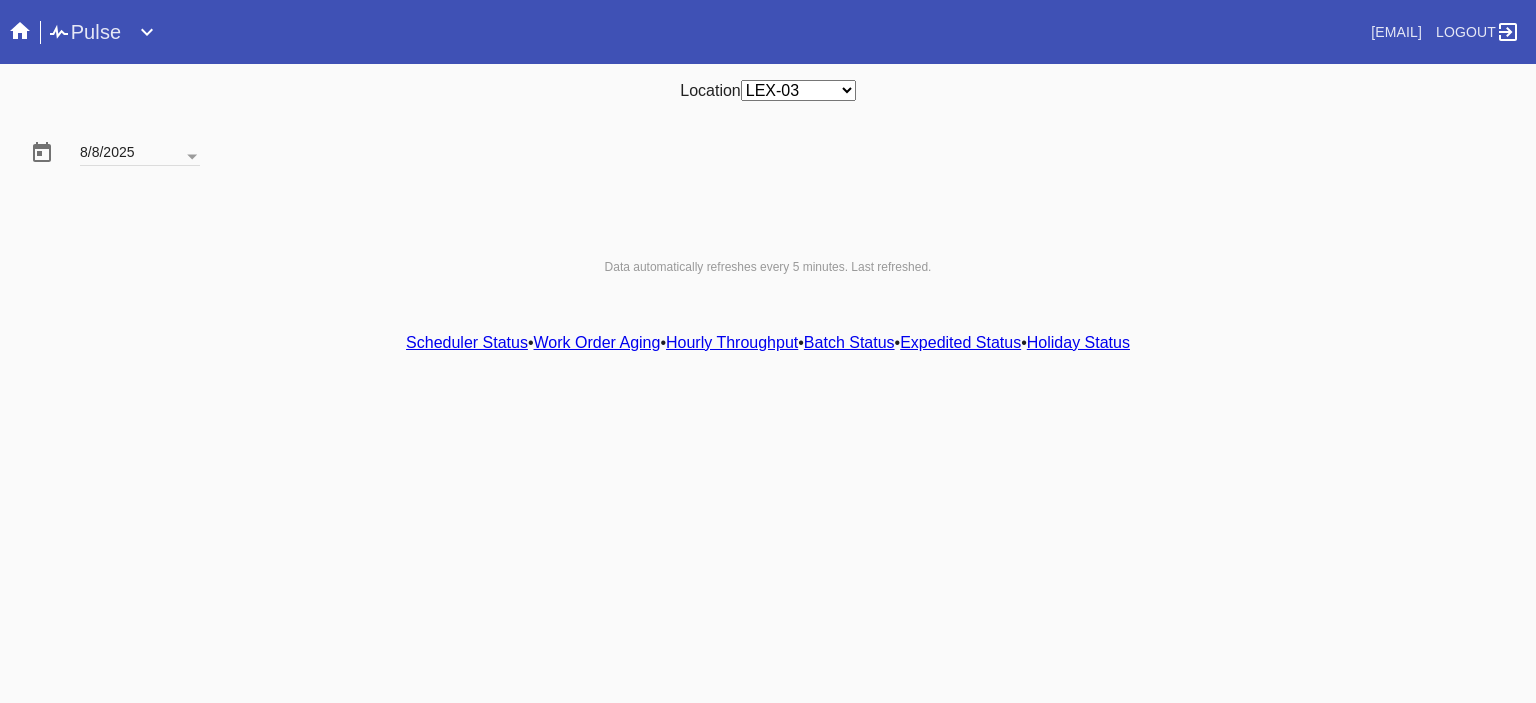 scroll, scrollTop: 0, scrollLeft: 0, axis: both 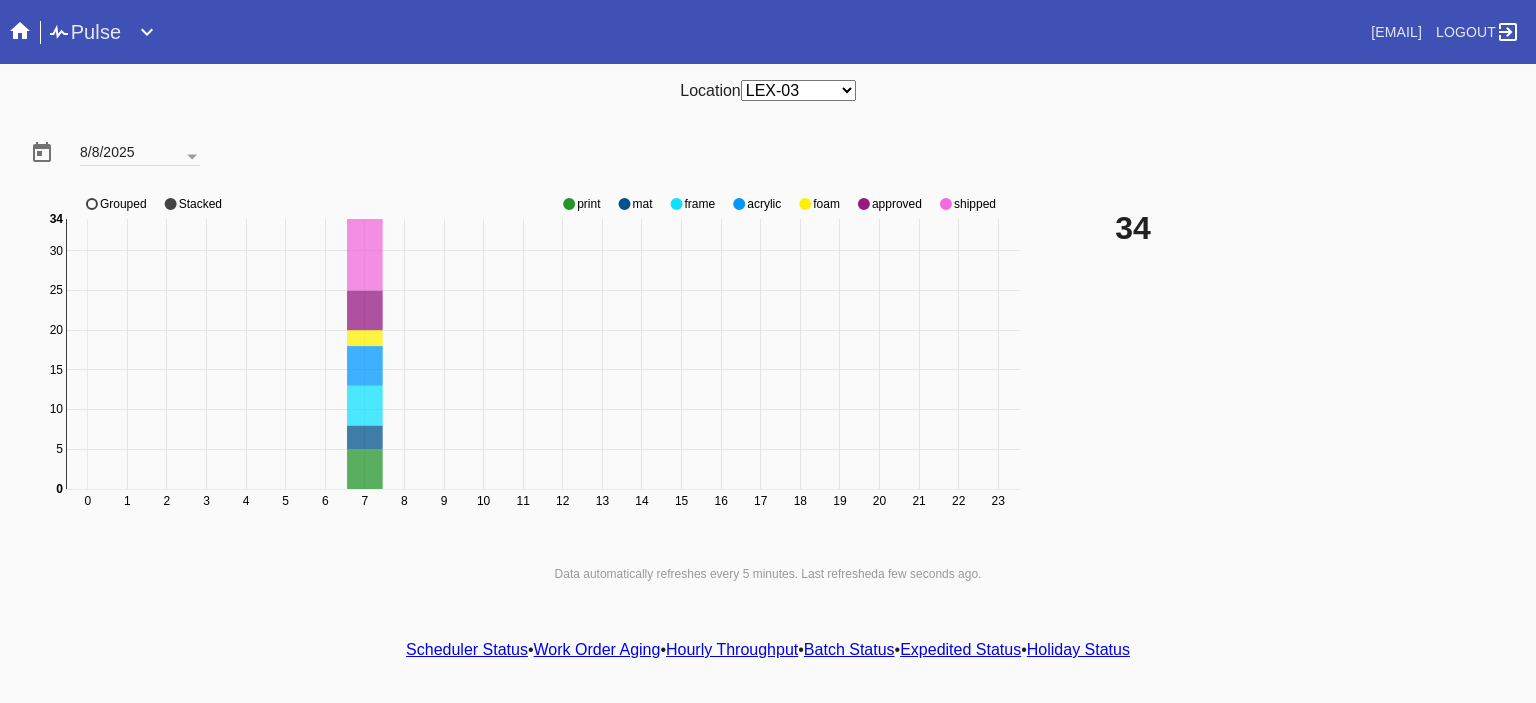 click on "Scheduler Status" at bounding box center (467, 649) 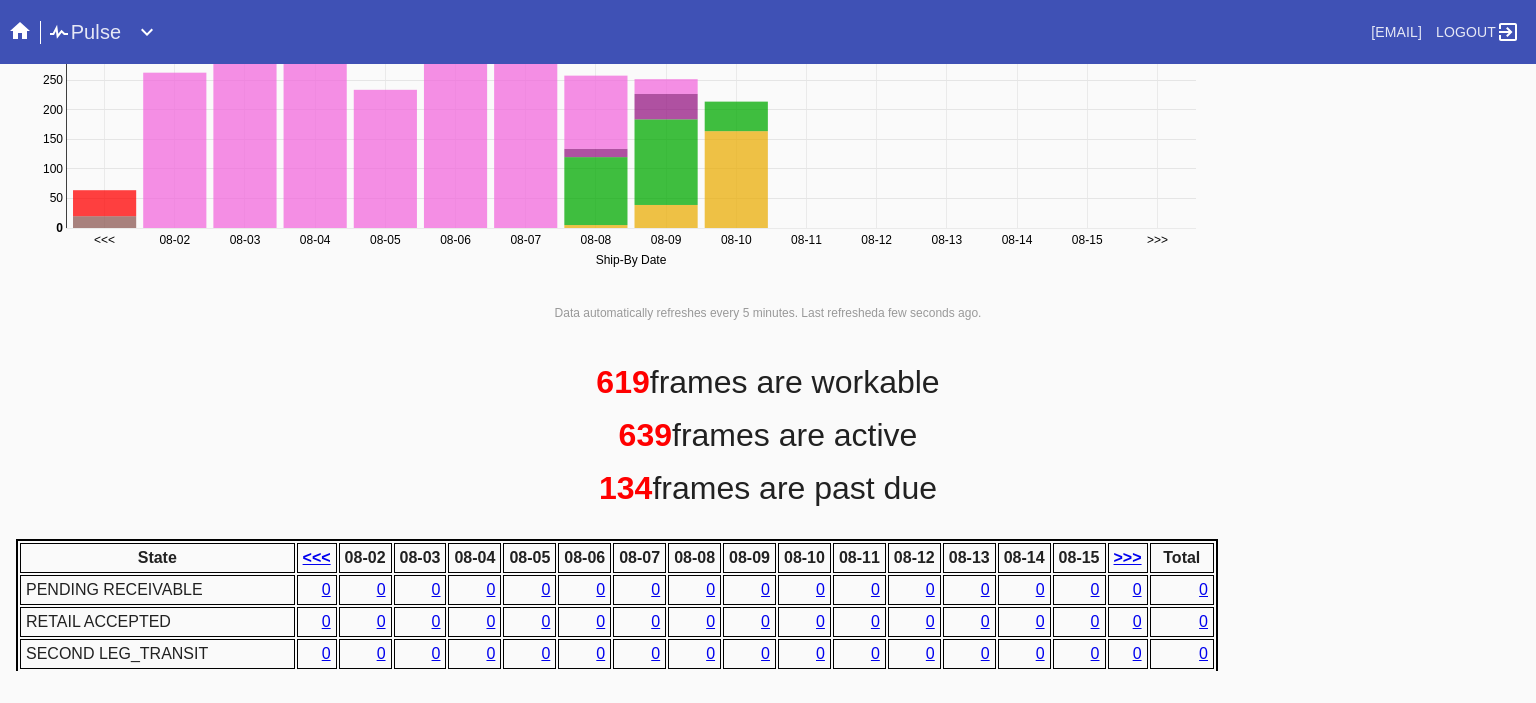 scroll, scrollTop: 936, scrollLeft: 0, axis: vertical 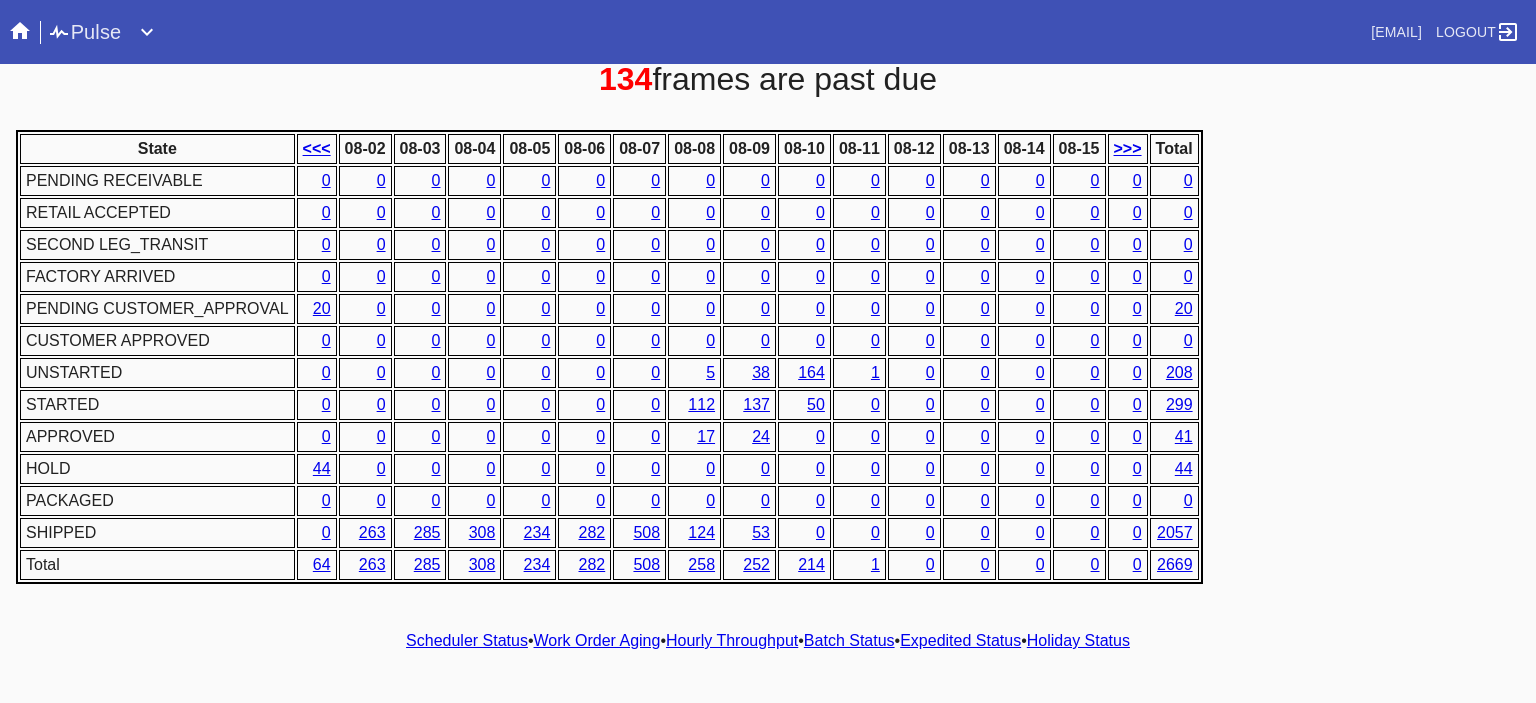 click on "Hourly Throughput" at bounding box center [732, 640] 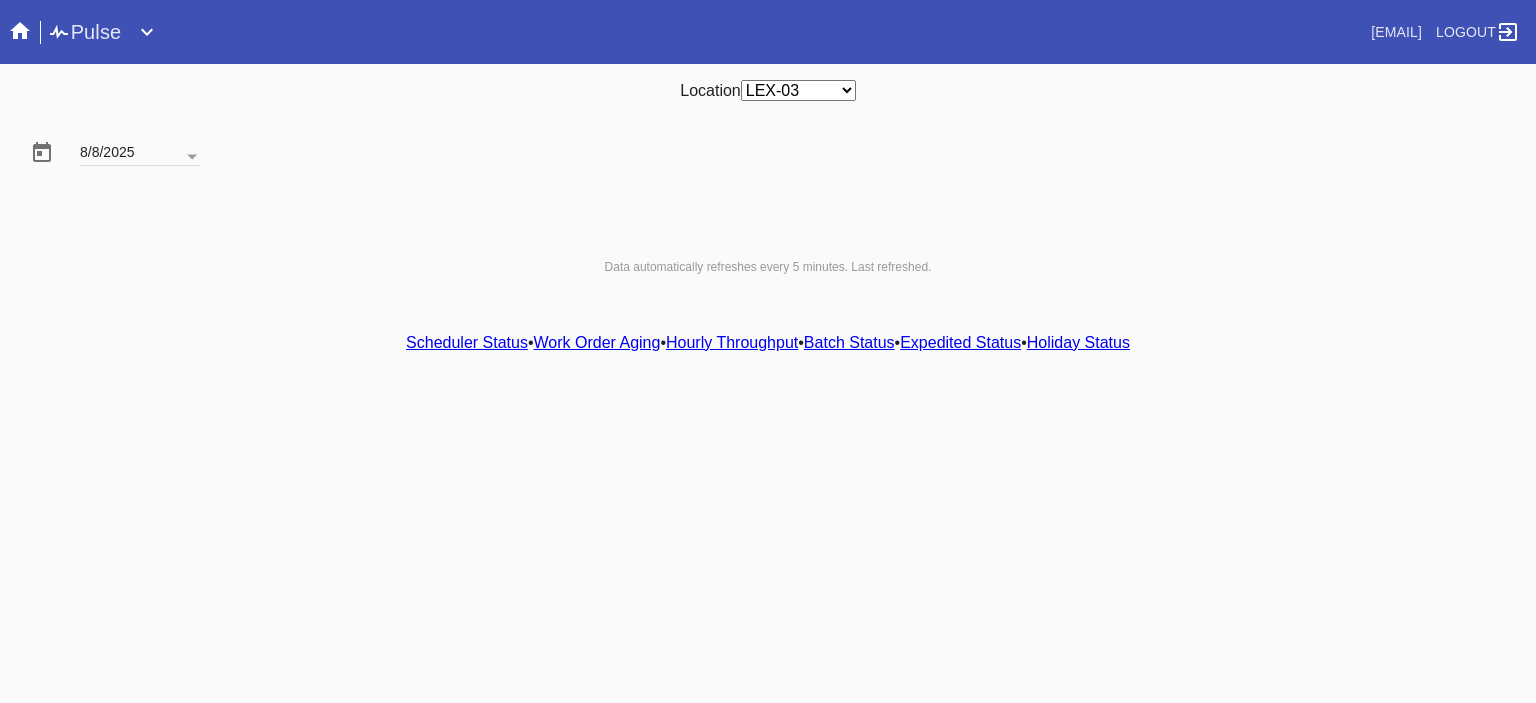 scroll, scrollTop: 0, scrollLeft: 0, axis: both 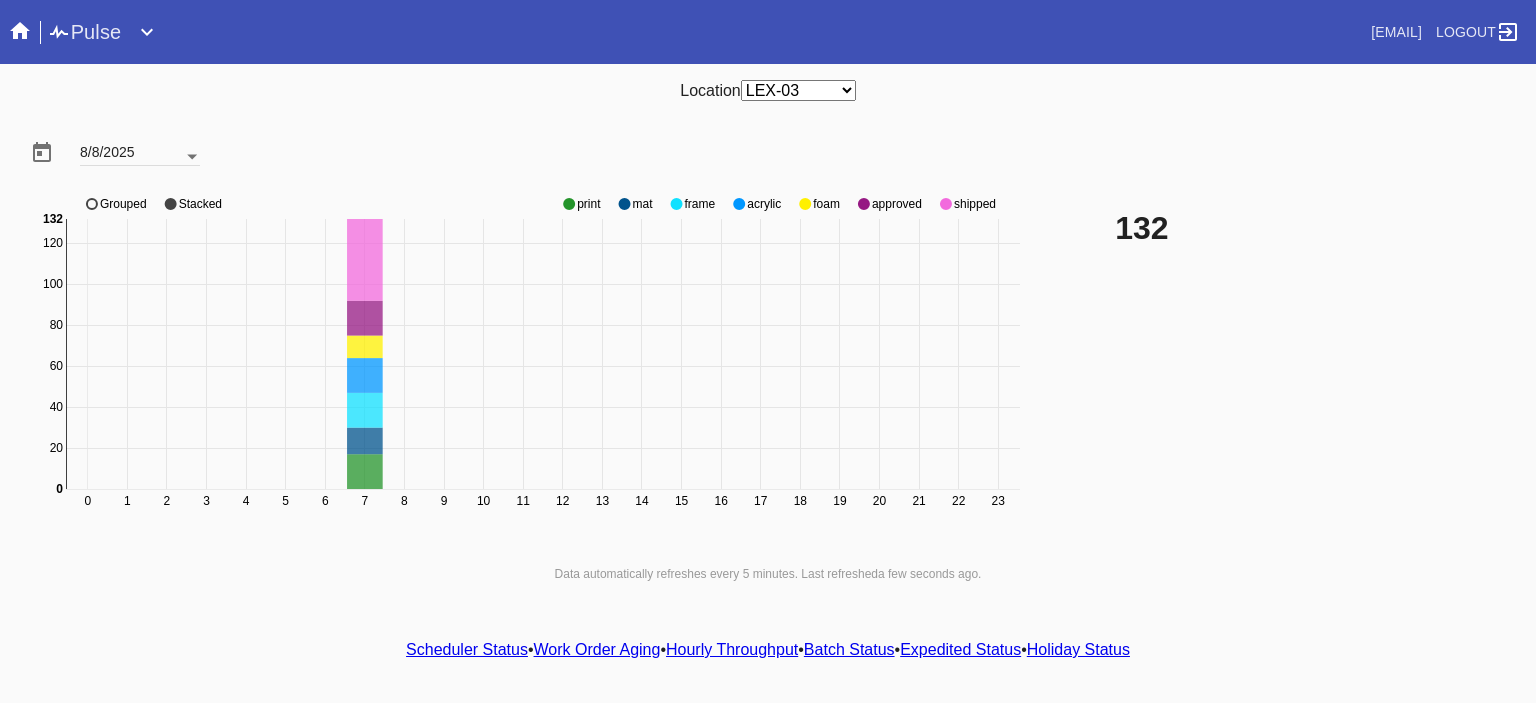 click at bounding box center [192, 157] 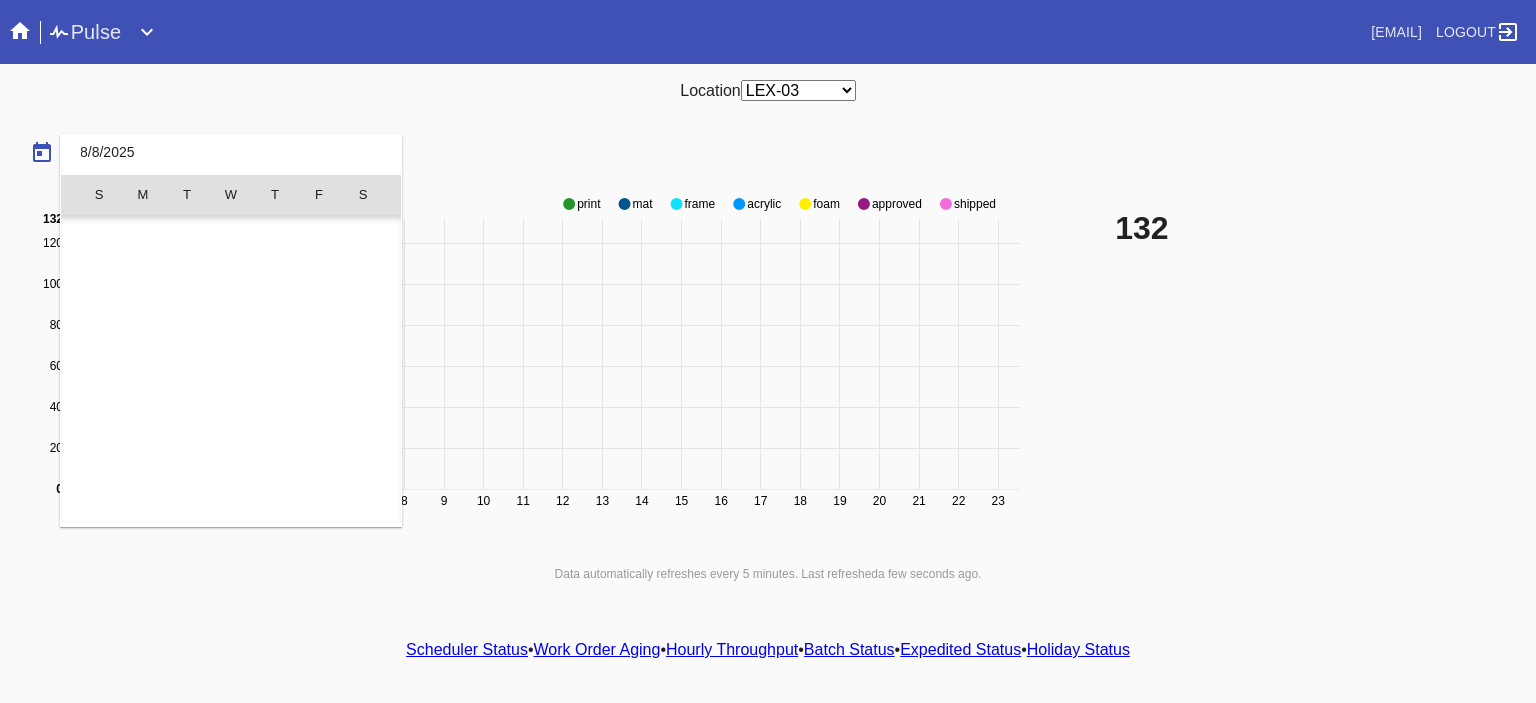 scroll, scrollTop: 462955, scrollLeft: 0, axis: vertical 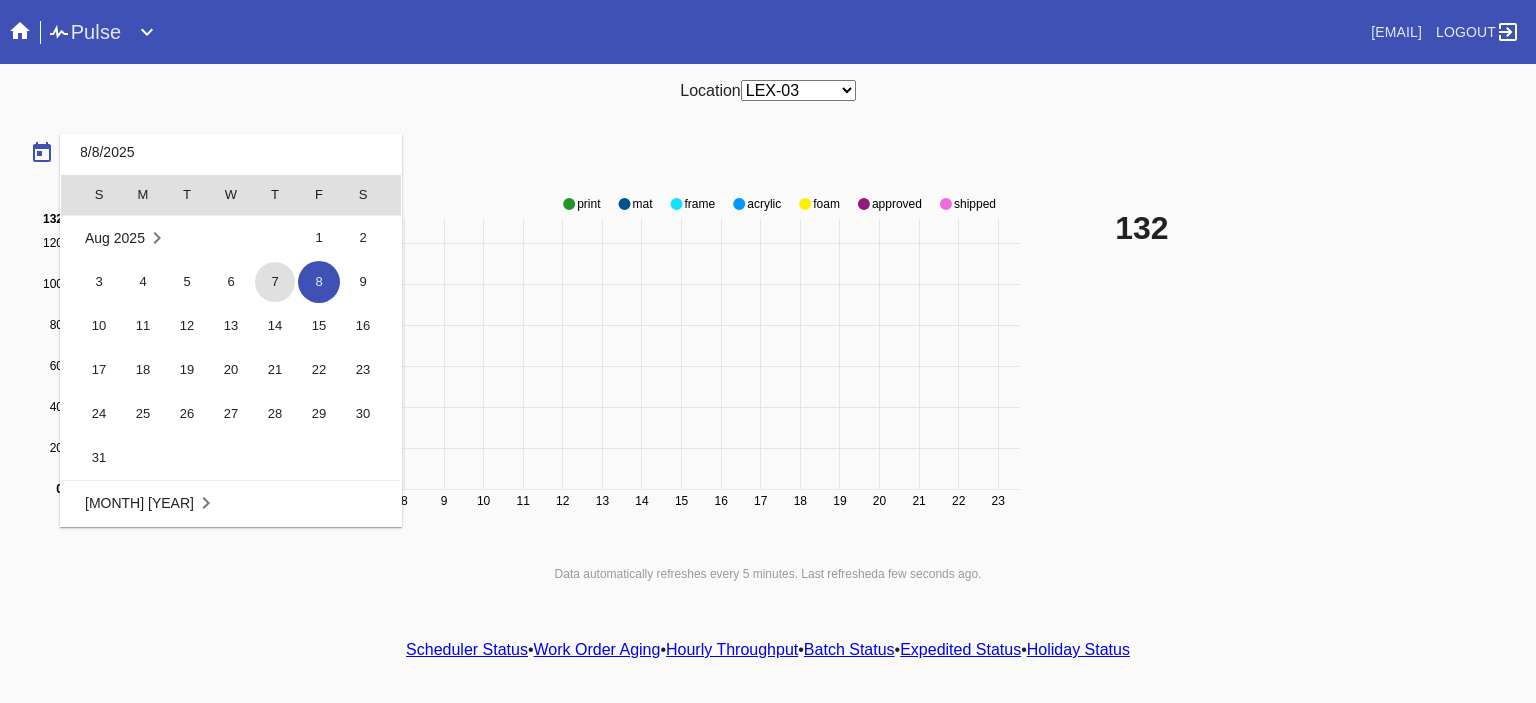 click on "7" at bounding box center [275, 282] 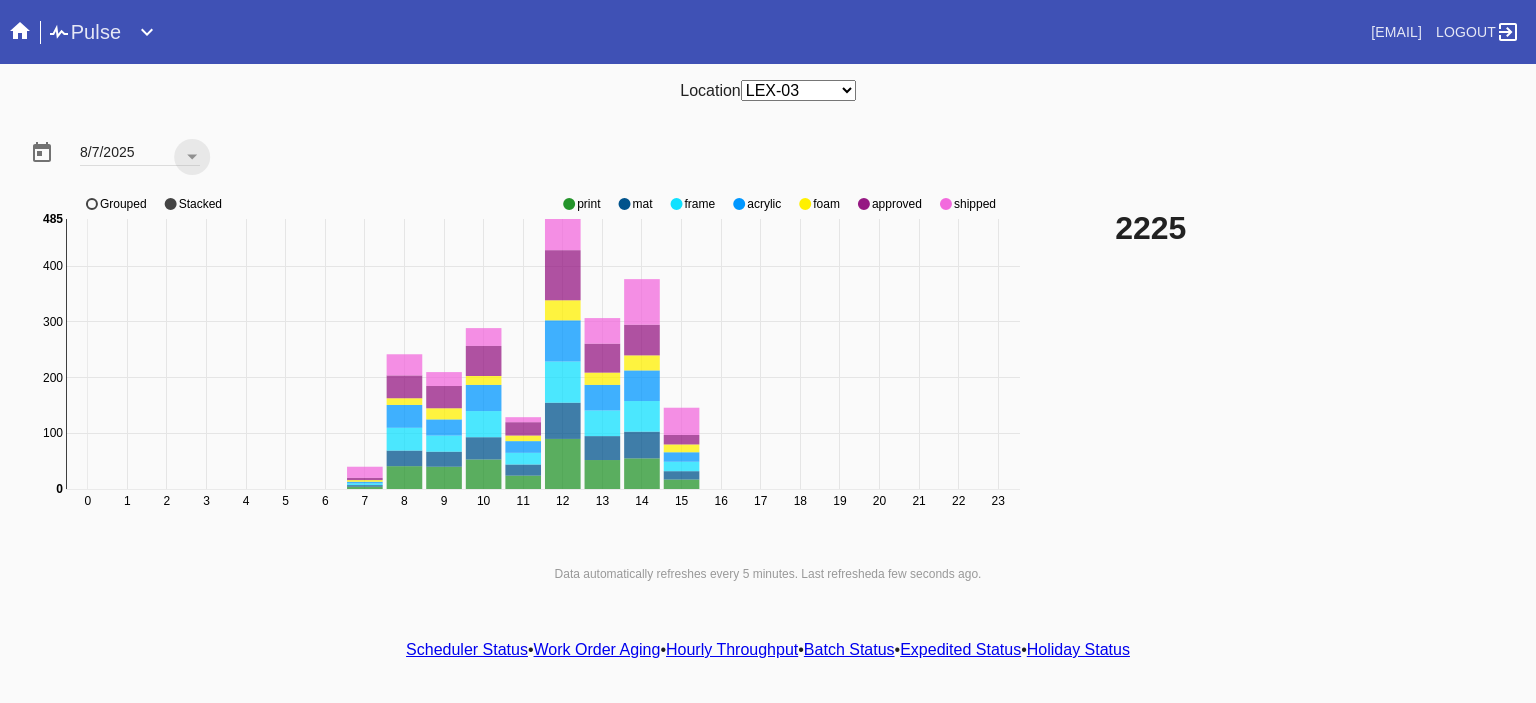 click on "0 1 2 3 4 5 6 7 8 9 10 11 12 13 14 15 16 17 18 19 20 21 22 23 0 [NUMBER] [NUMBER] [NUMBER] [NUMBER] 0 [NUMBER] print mat frame acrylic foam approved shipped Grouped Stacked" 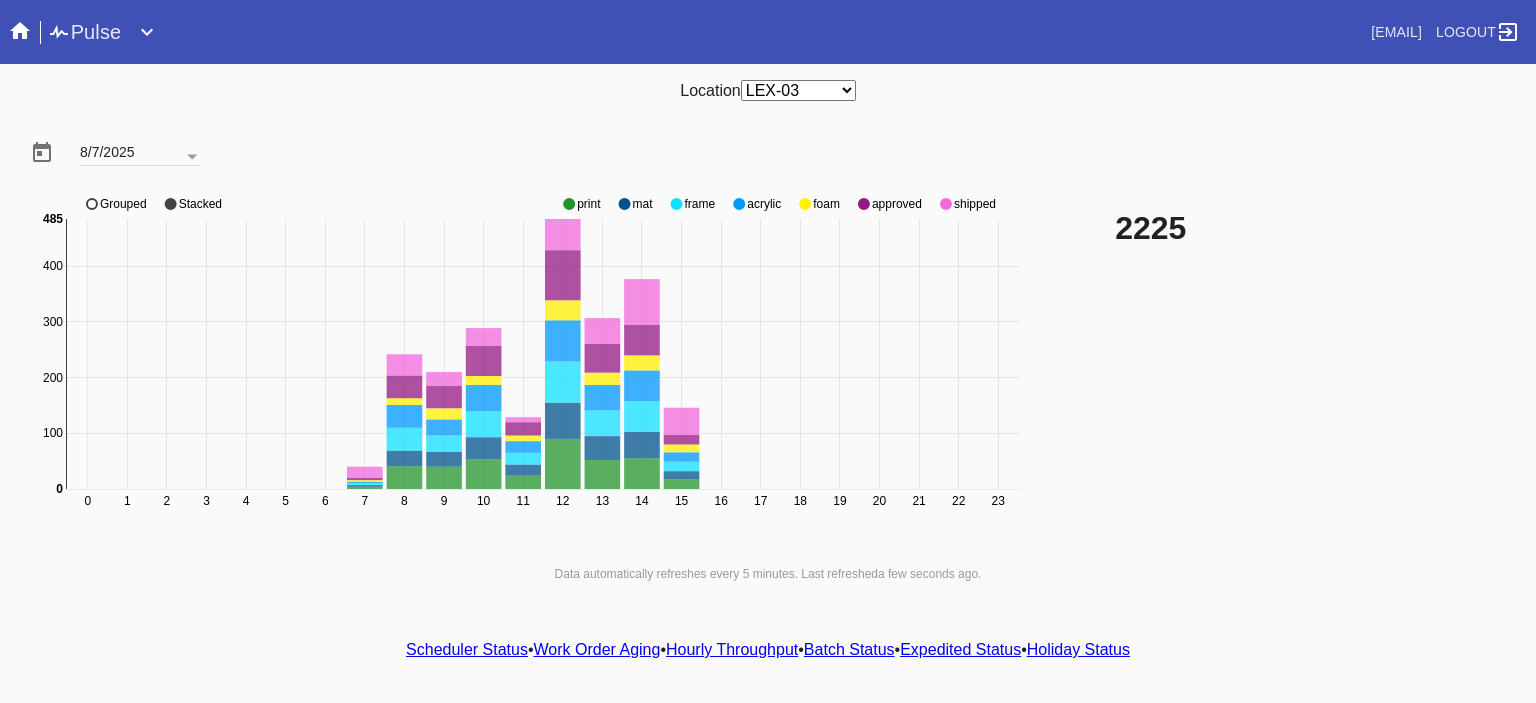 click 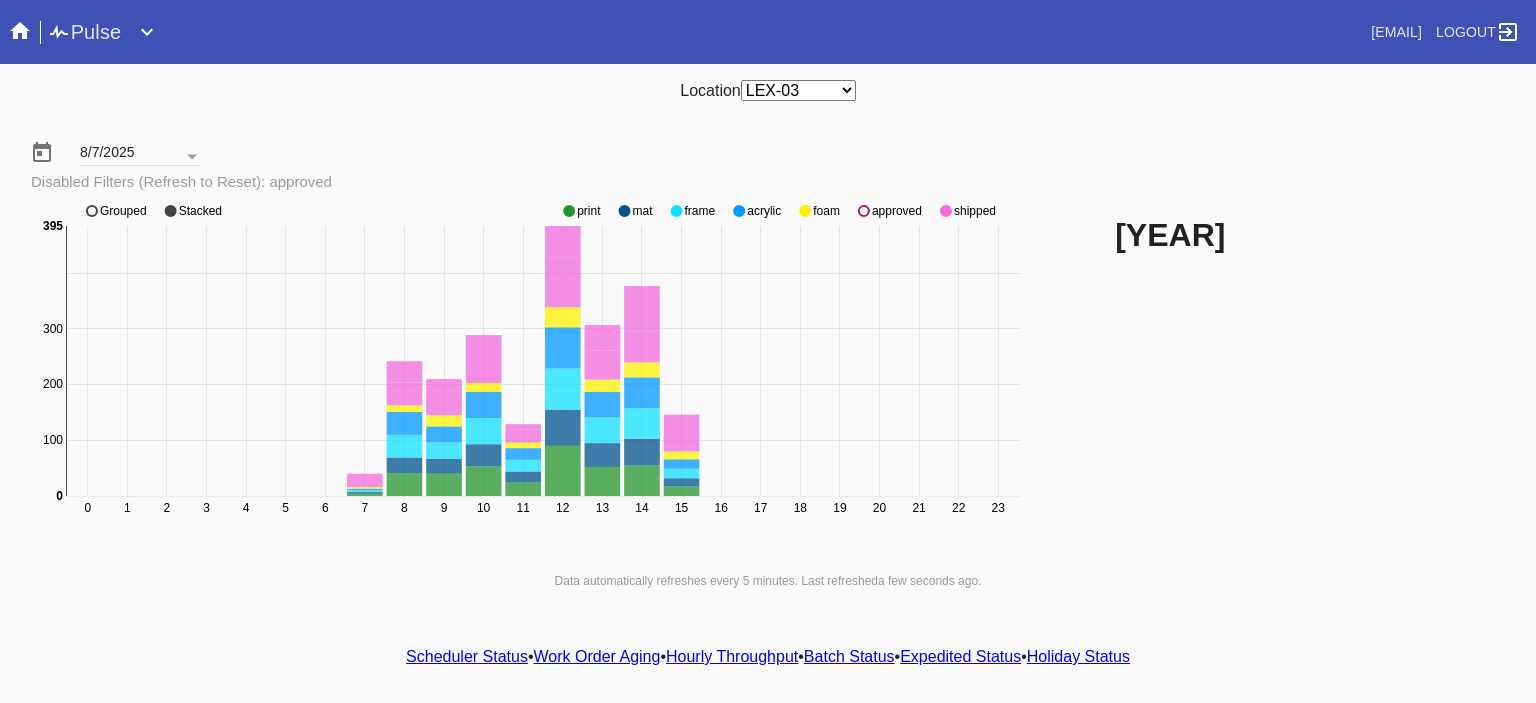 click on "0 1 2 3 4 5 6 7 8 9 10 11 12 13 14 15 16 17 18 19 20 21 22 23 400 0 50 100 150 200 250 300 350 0 395 print mat frame acrylic foam approved shipped Grouped Stacked" 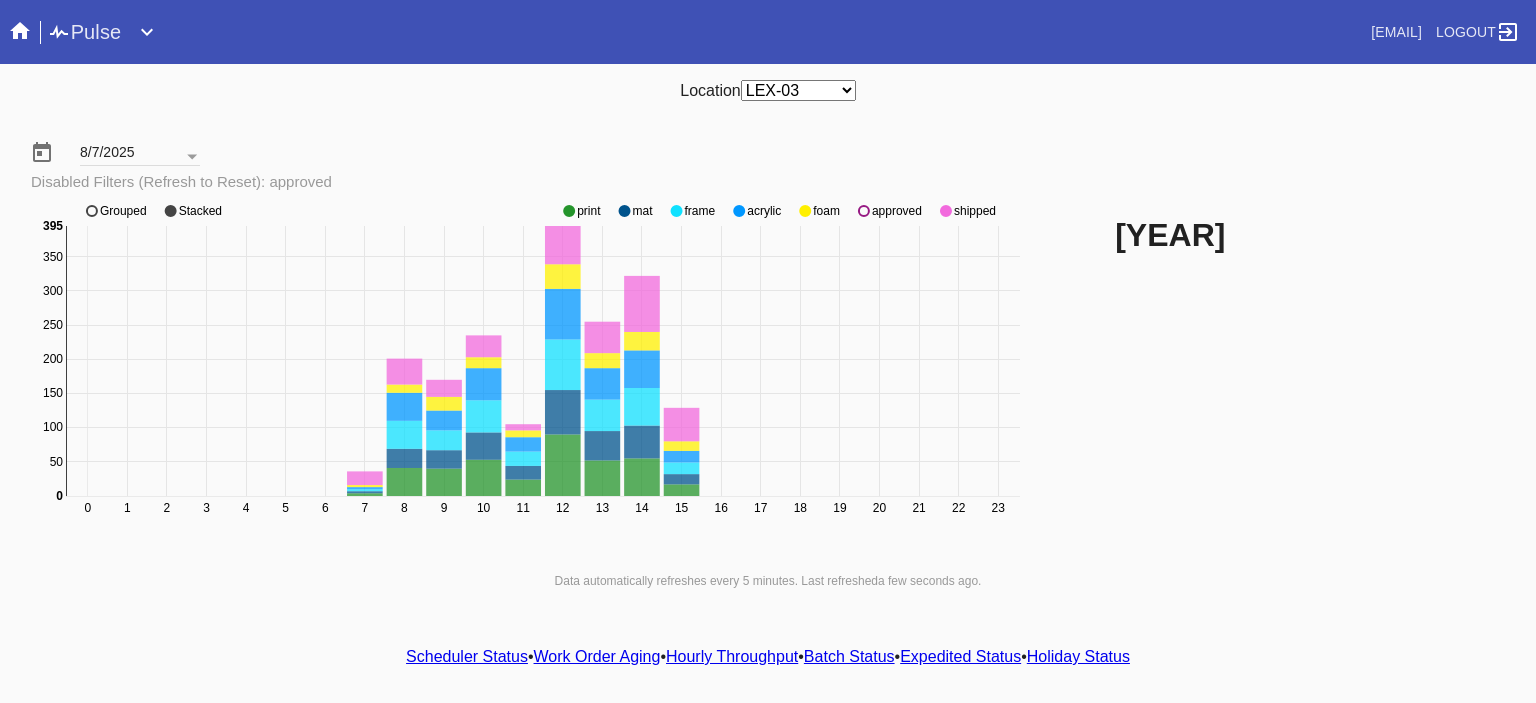 click 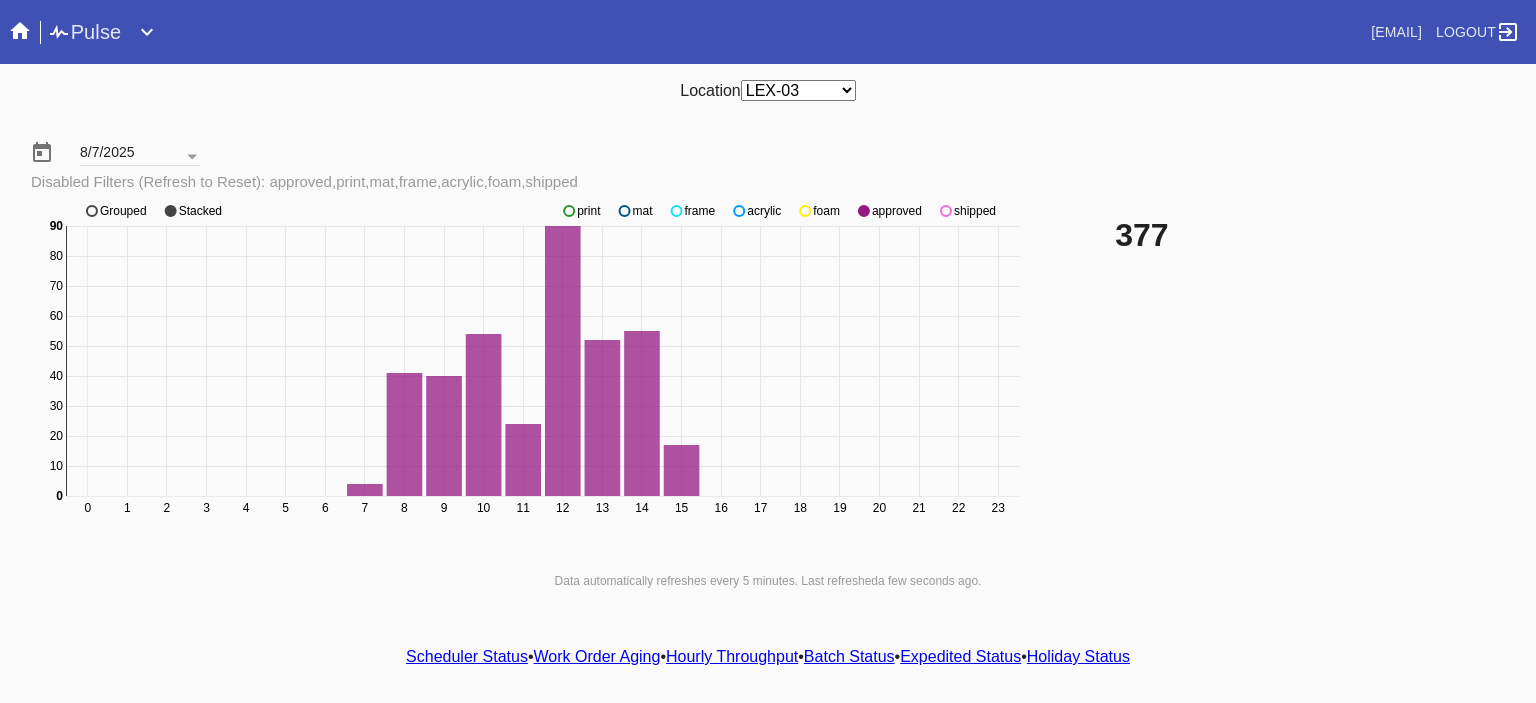 click 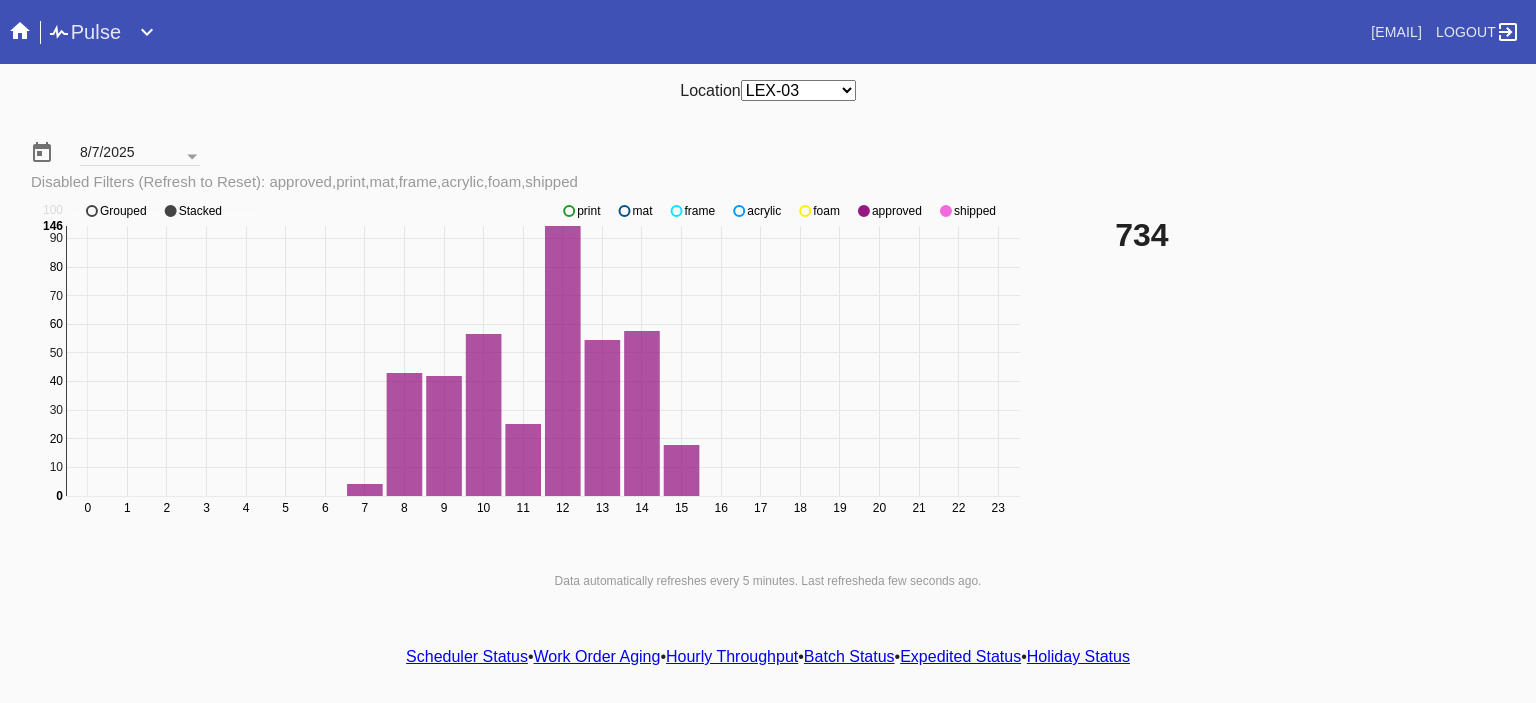 click 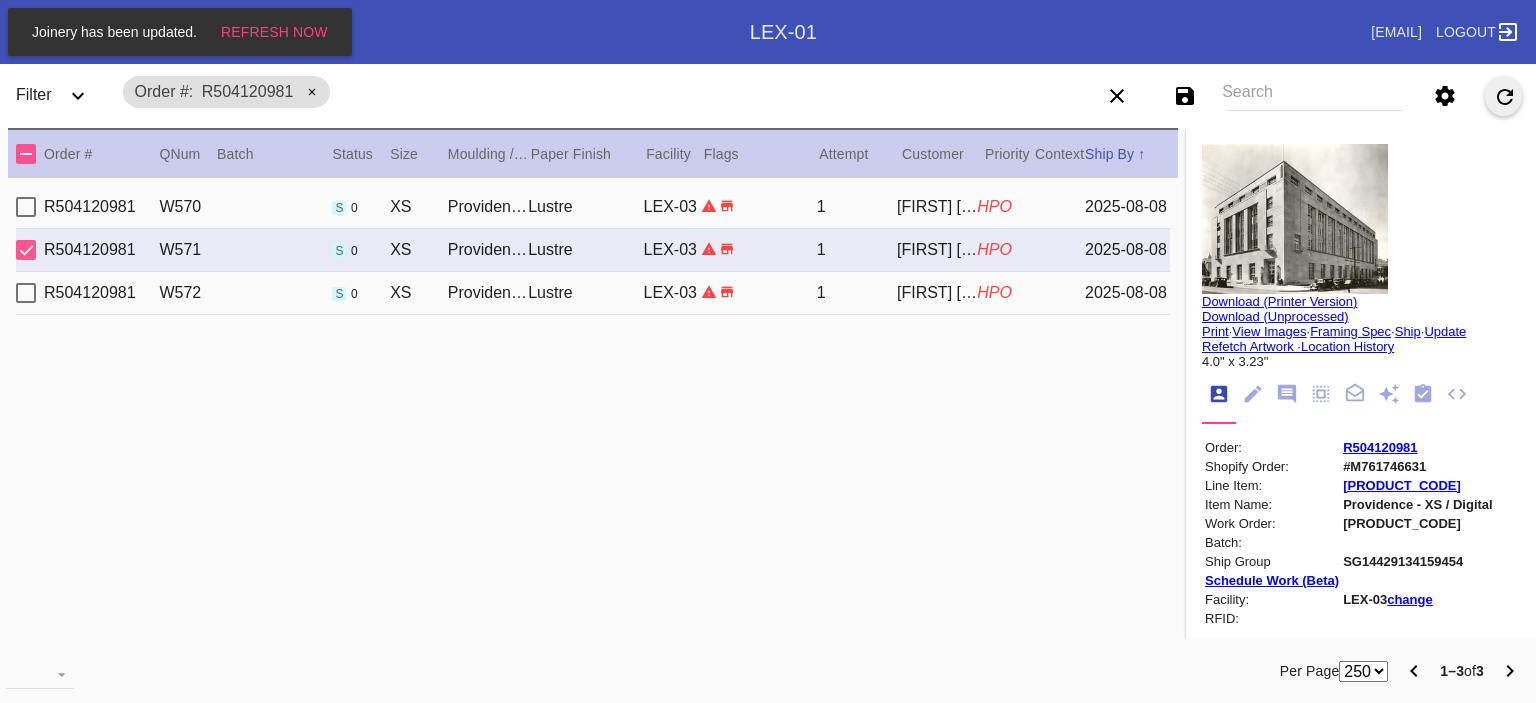 scroll, scrollTop: 0, scrollLeft: 0, axis: both 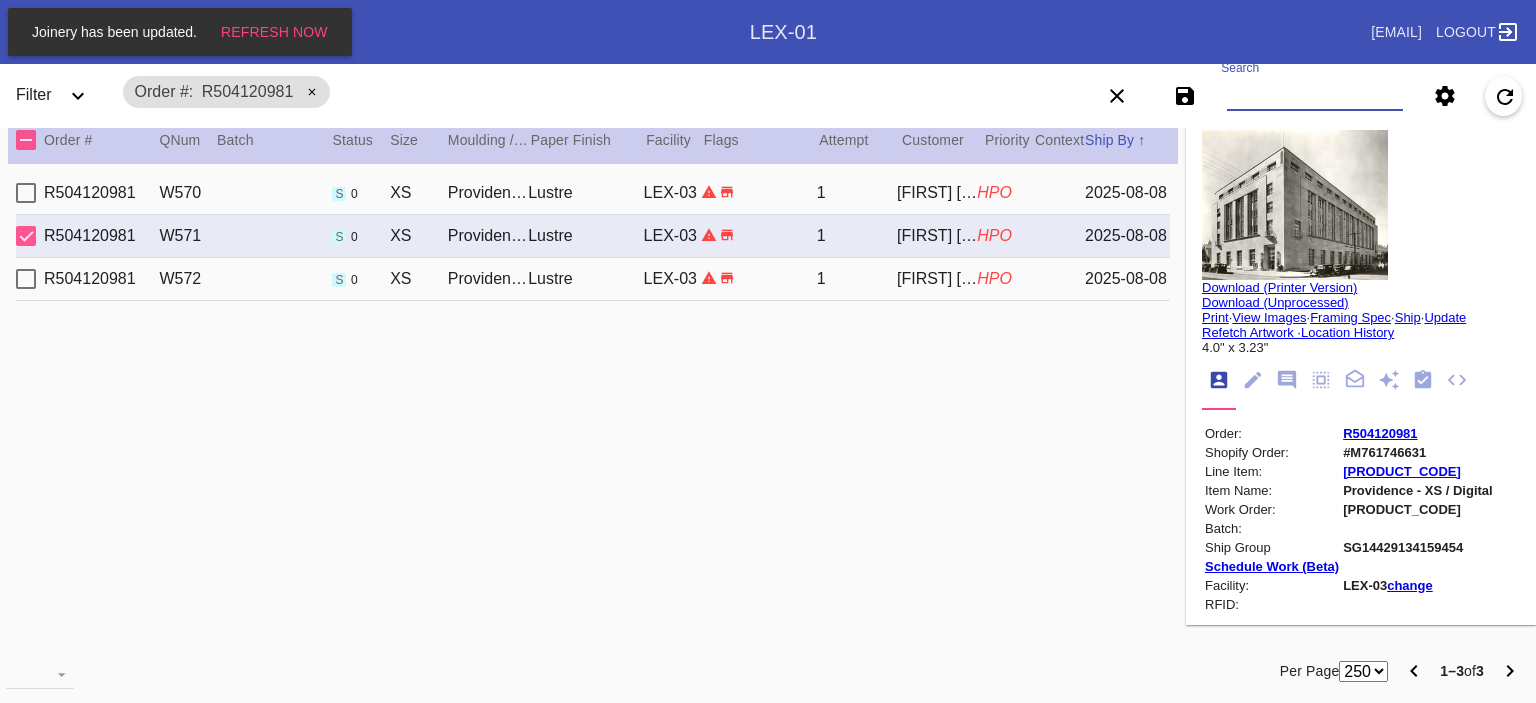 click on "Search" at bounding box center (1315, 96) 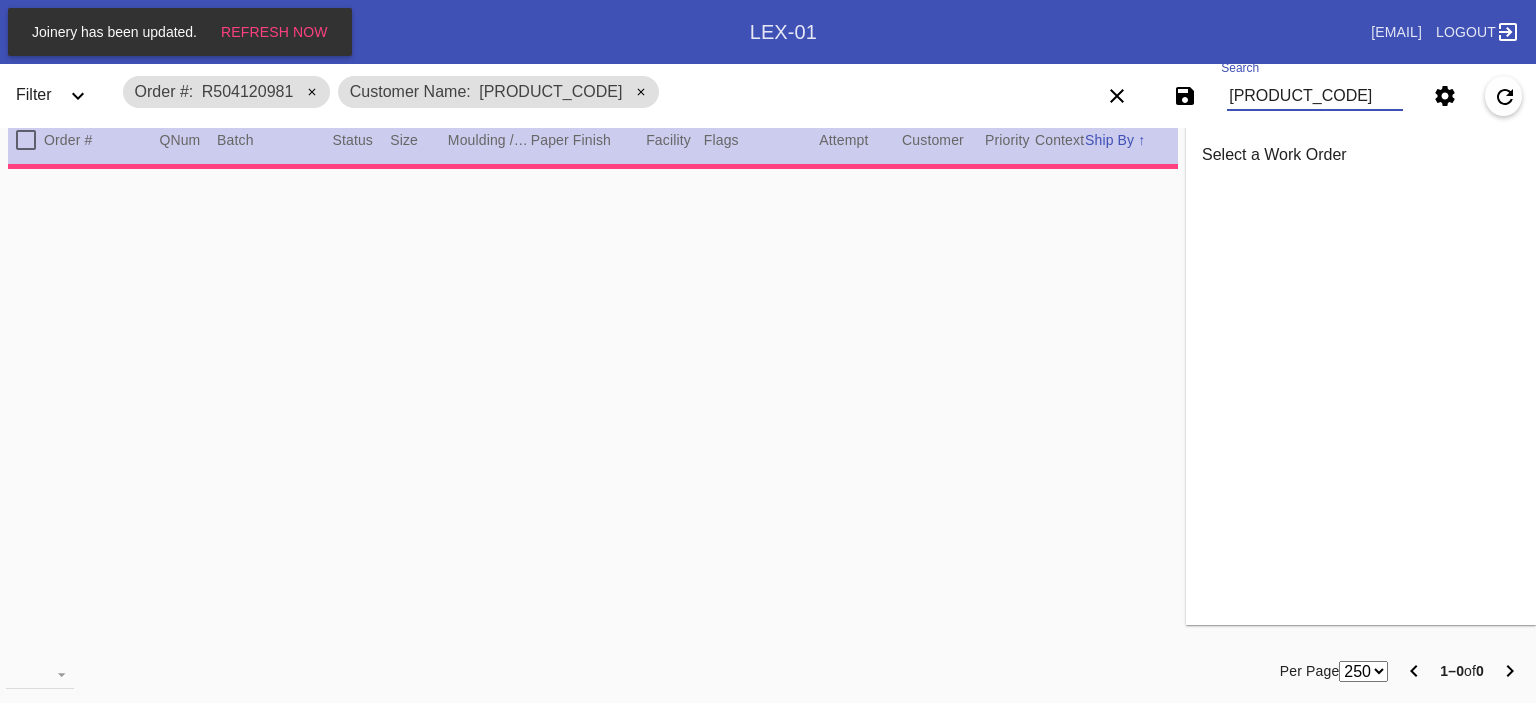 type on "C56626672440" 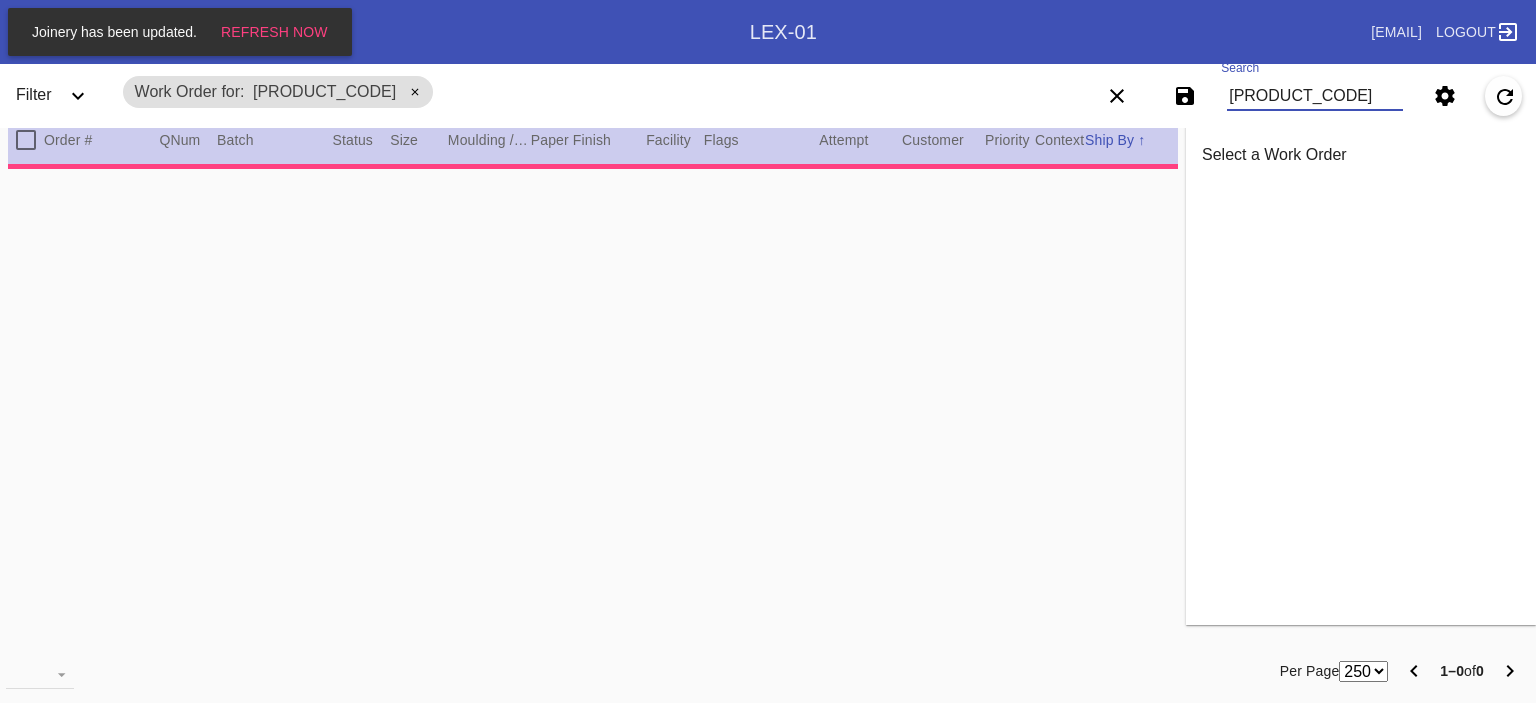 type on "1.0" 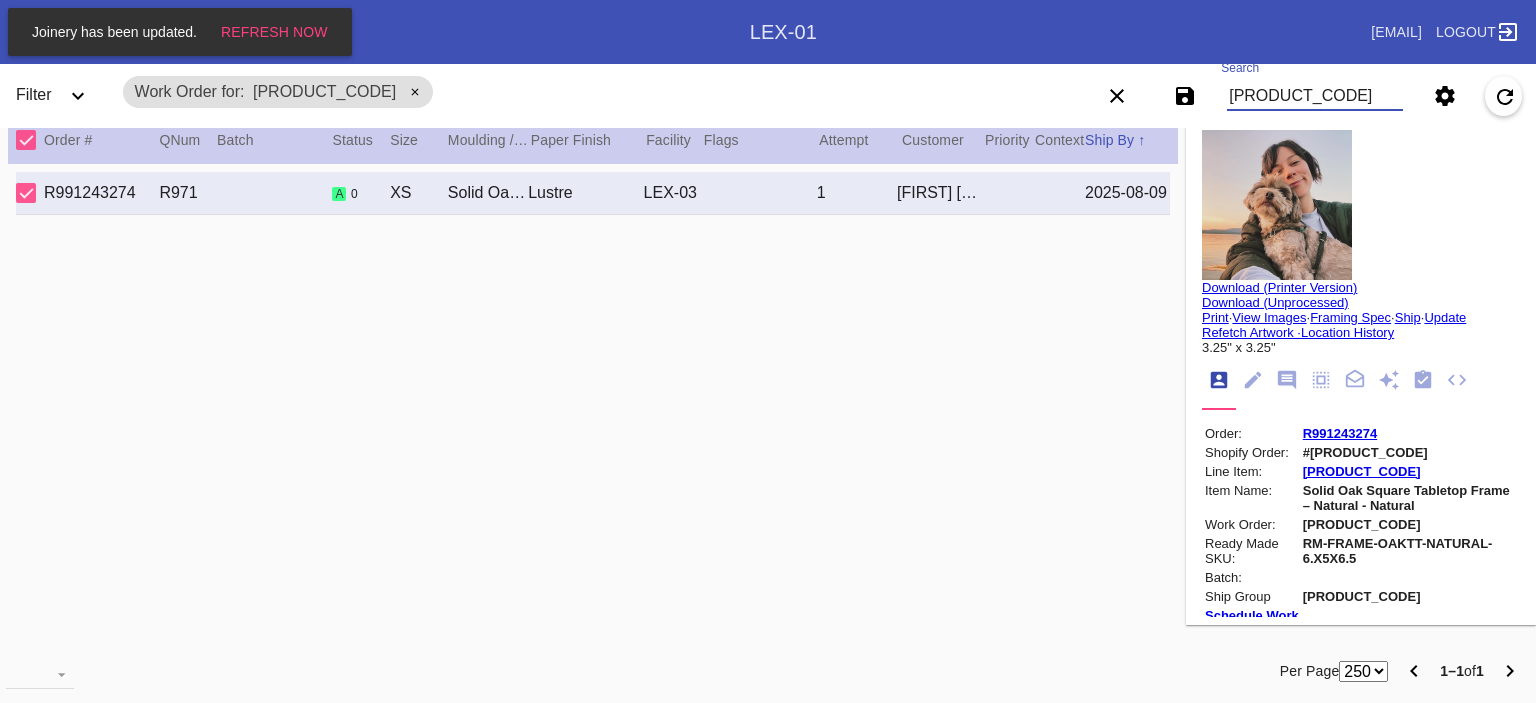 type on "C56626672440" 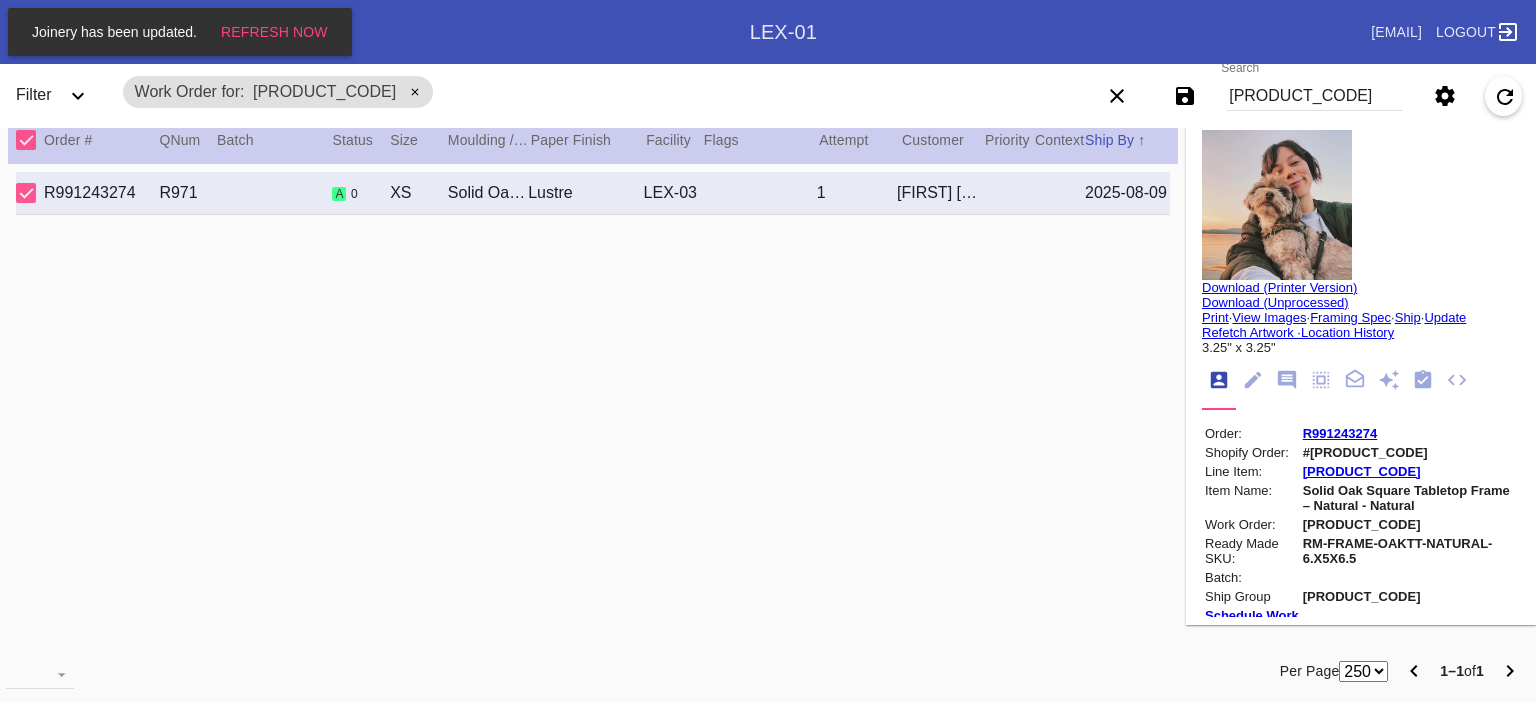 click on "Print" at bounding box center [1215, 317] 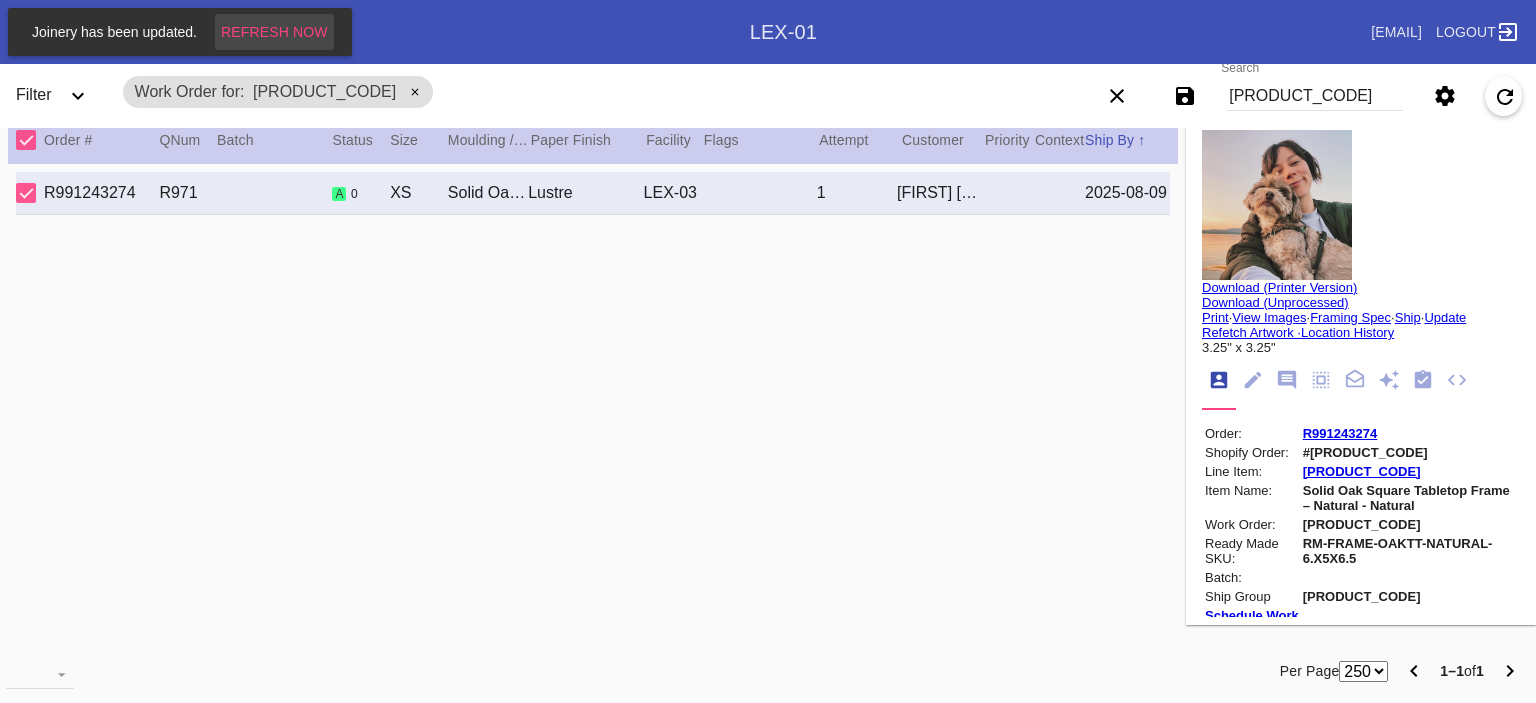 click on "Refresh Now" at bounding box center (274, 32) 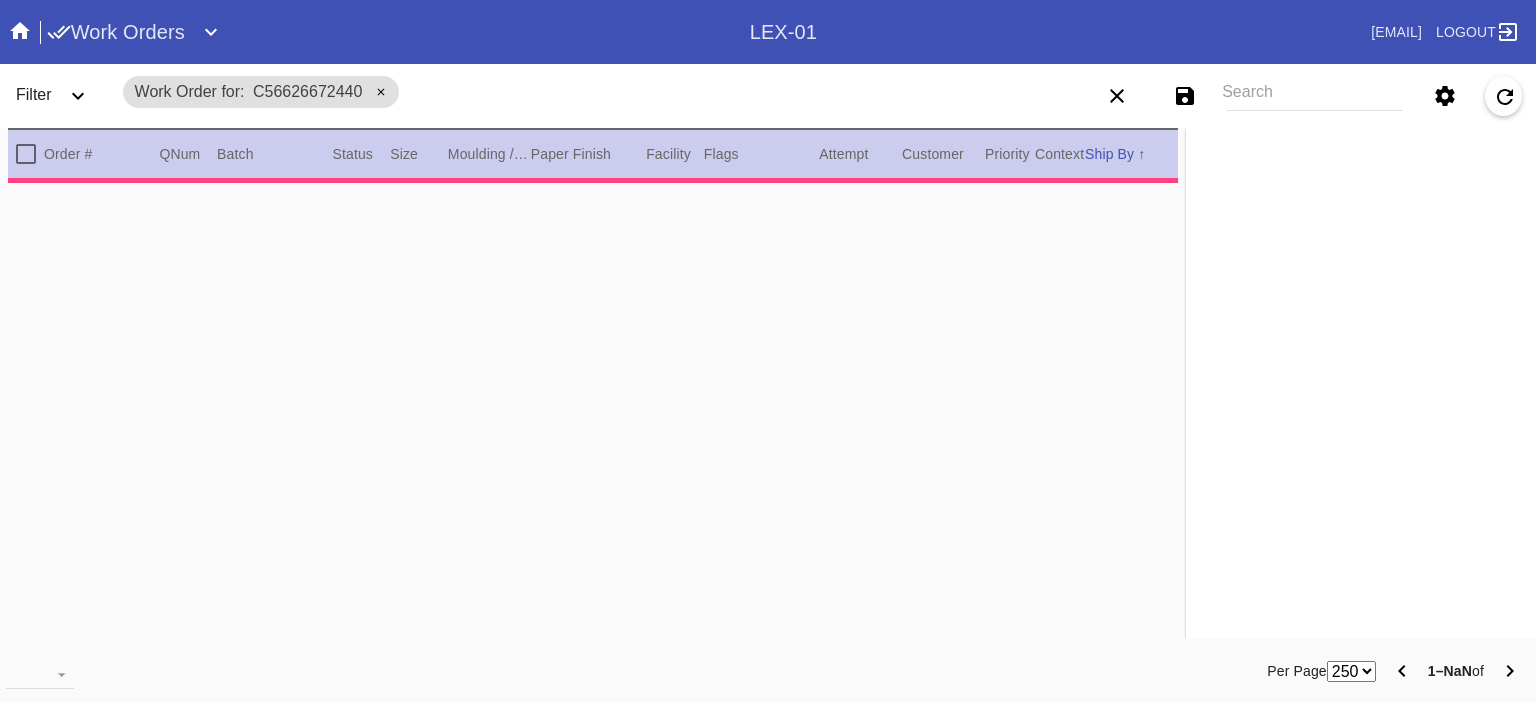 type on "1.0" 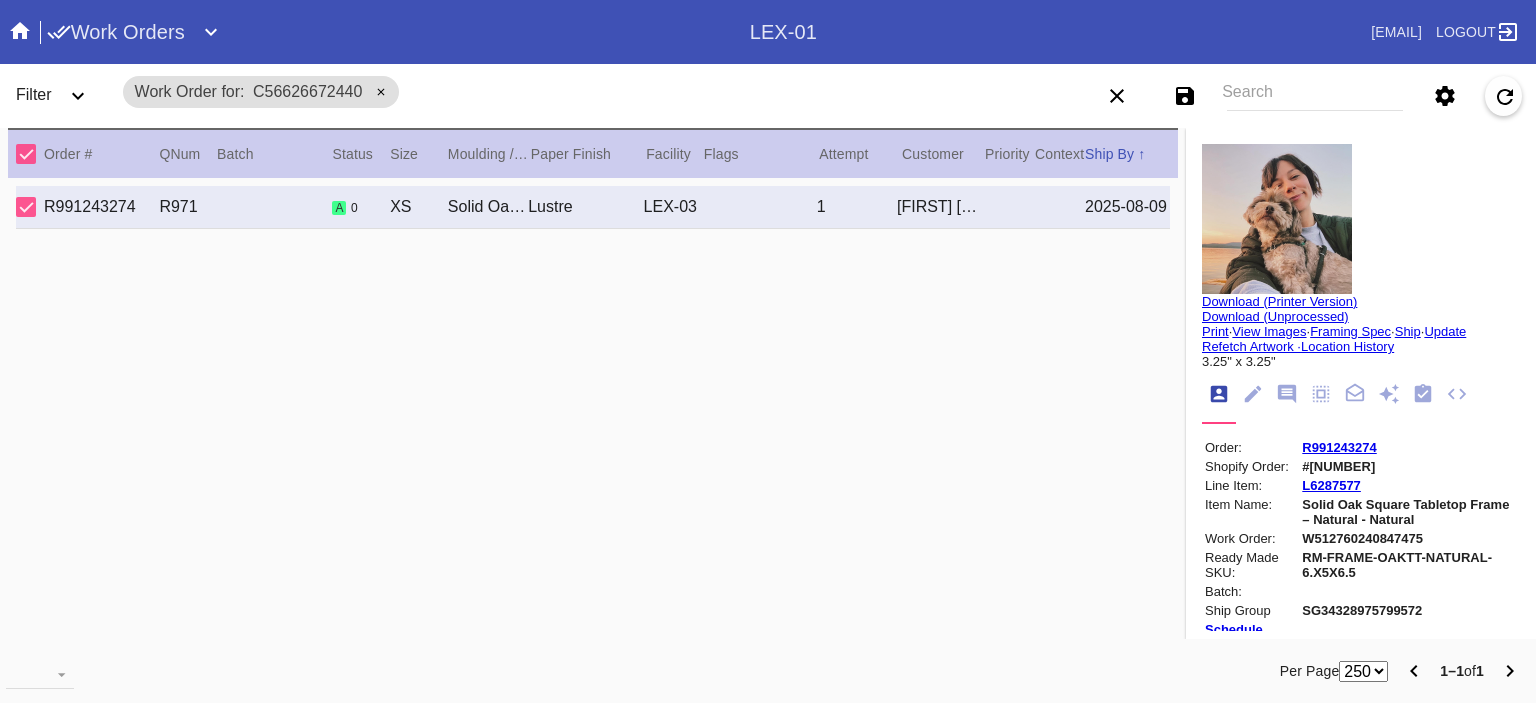 scroll, scrollTop: 0, scrollLeft: 0, axis: both 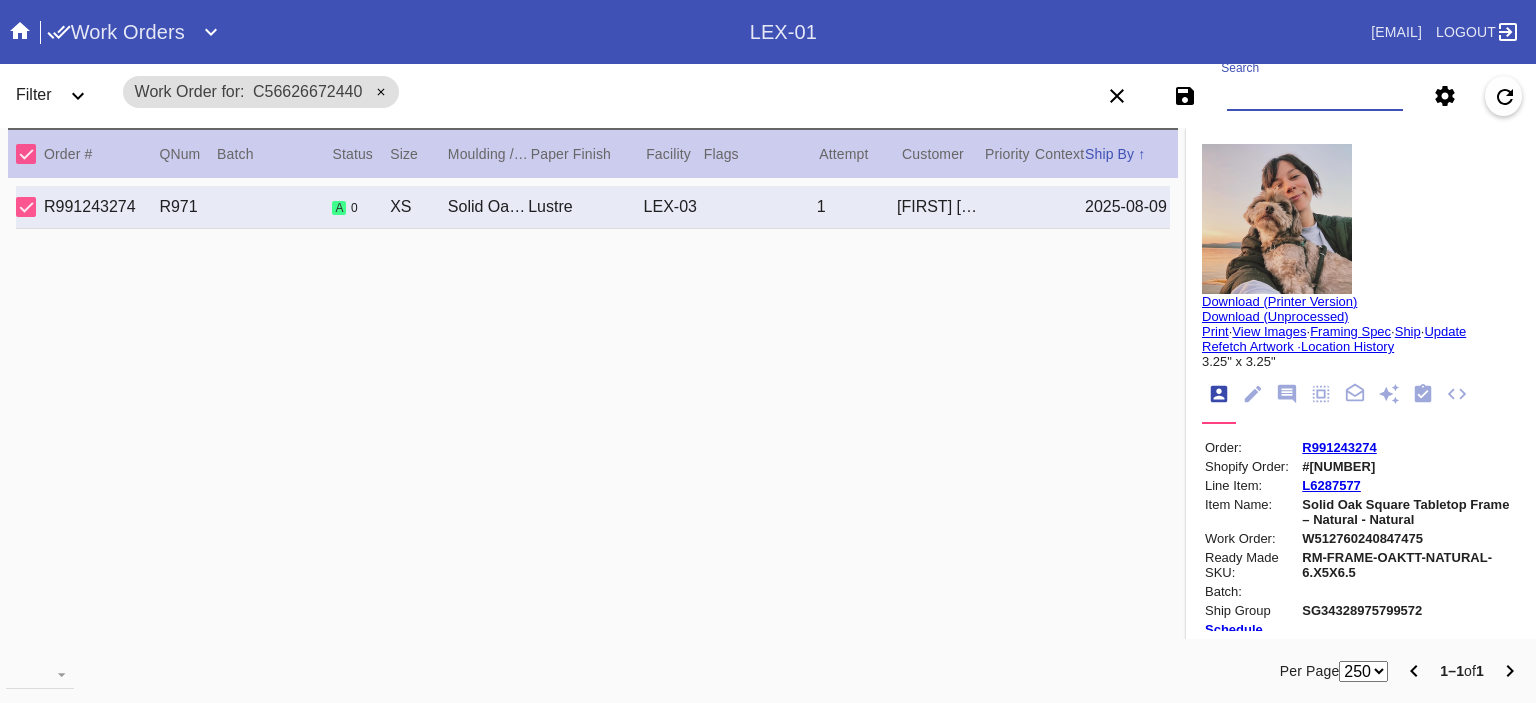 click on "Search" at bounding box center (1315, 96) 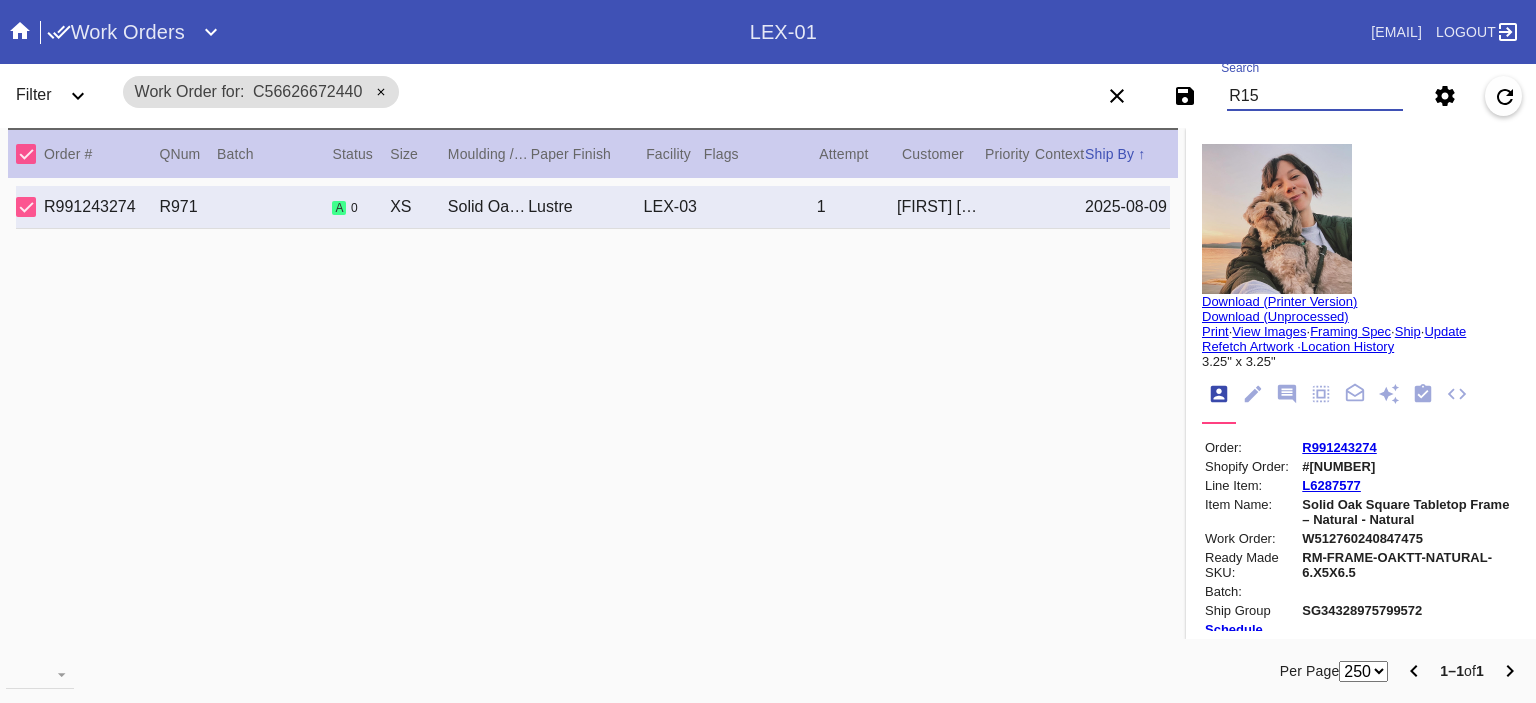 type on "R152" 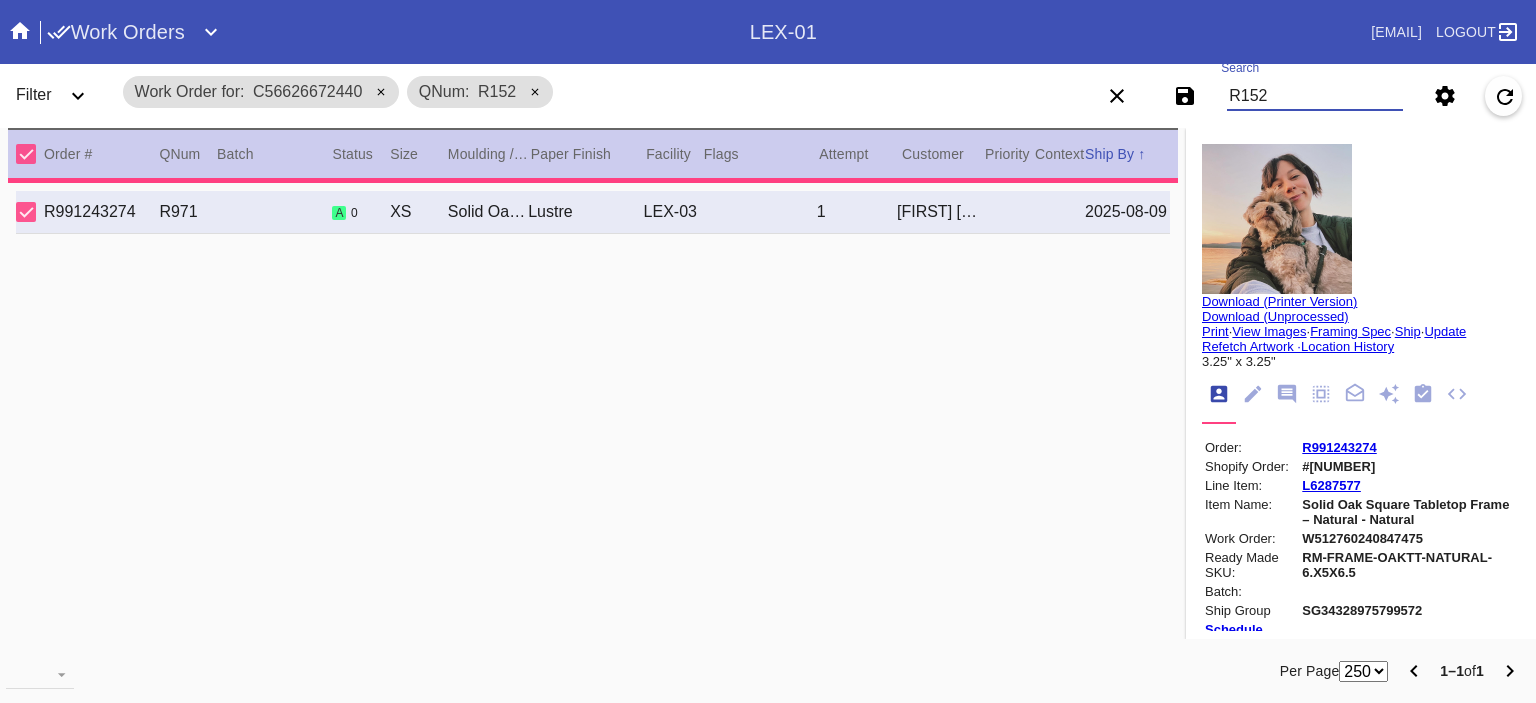 type 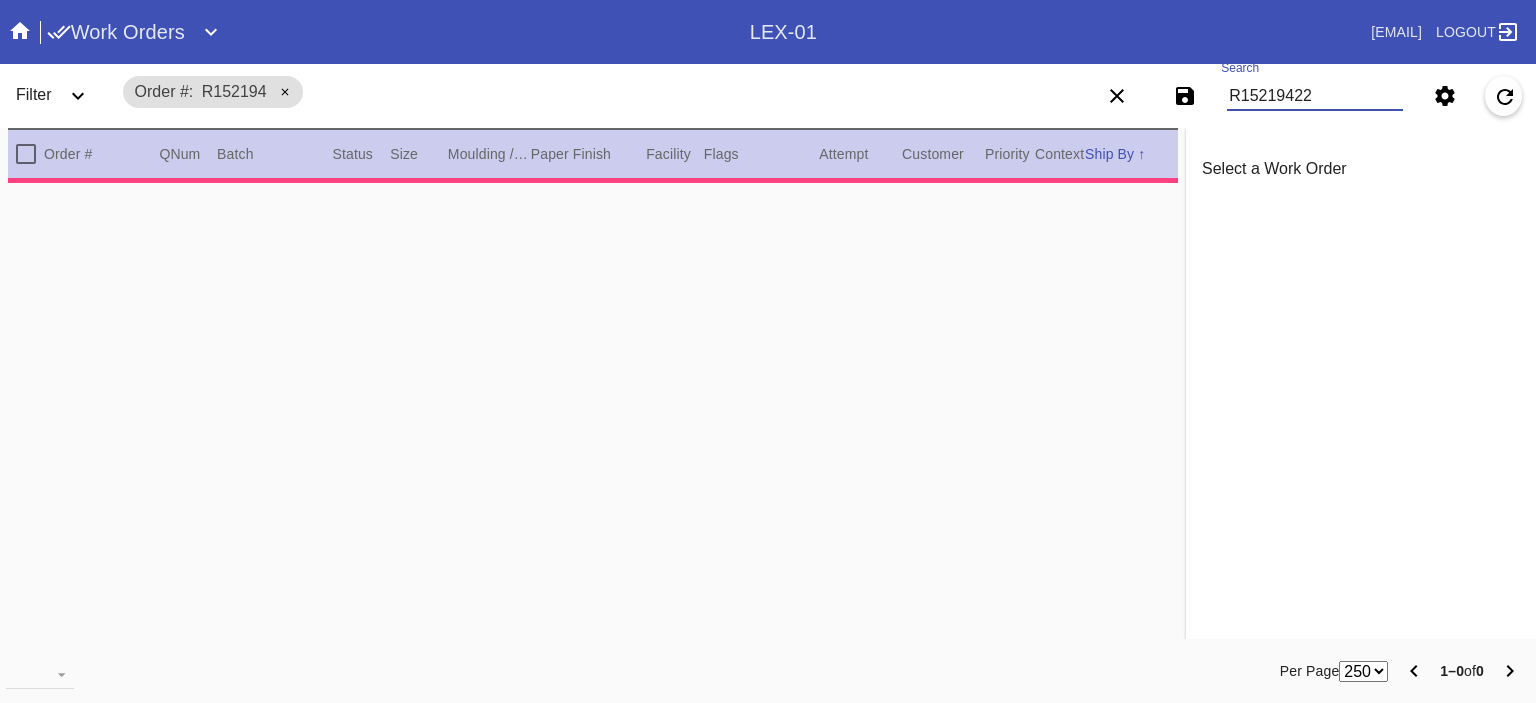 type on "R152194220" 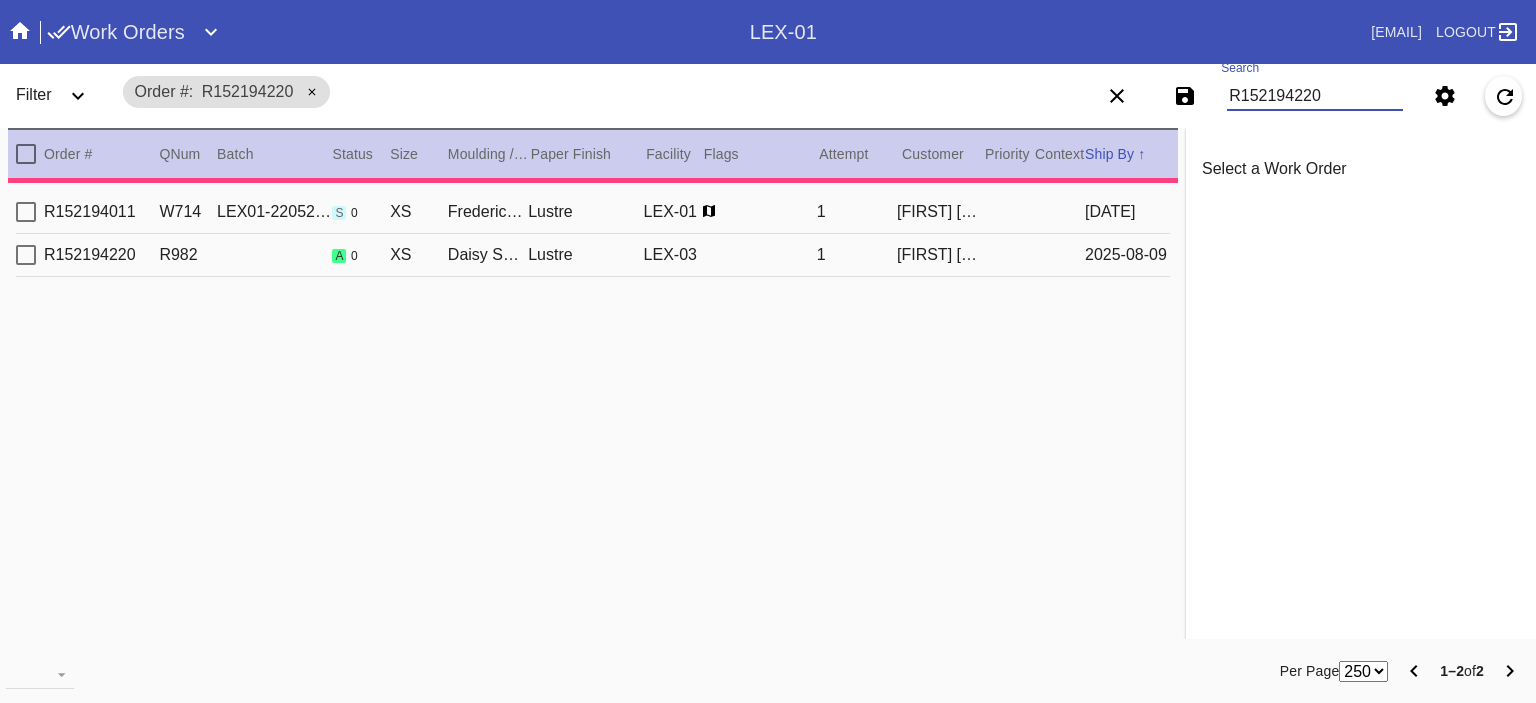 type on "0.0" 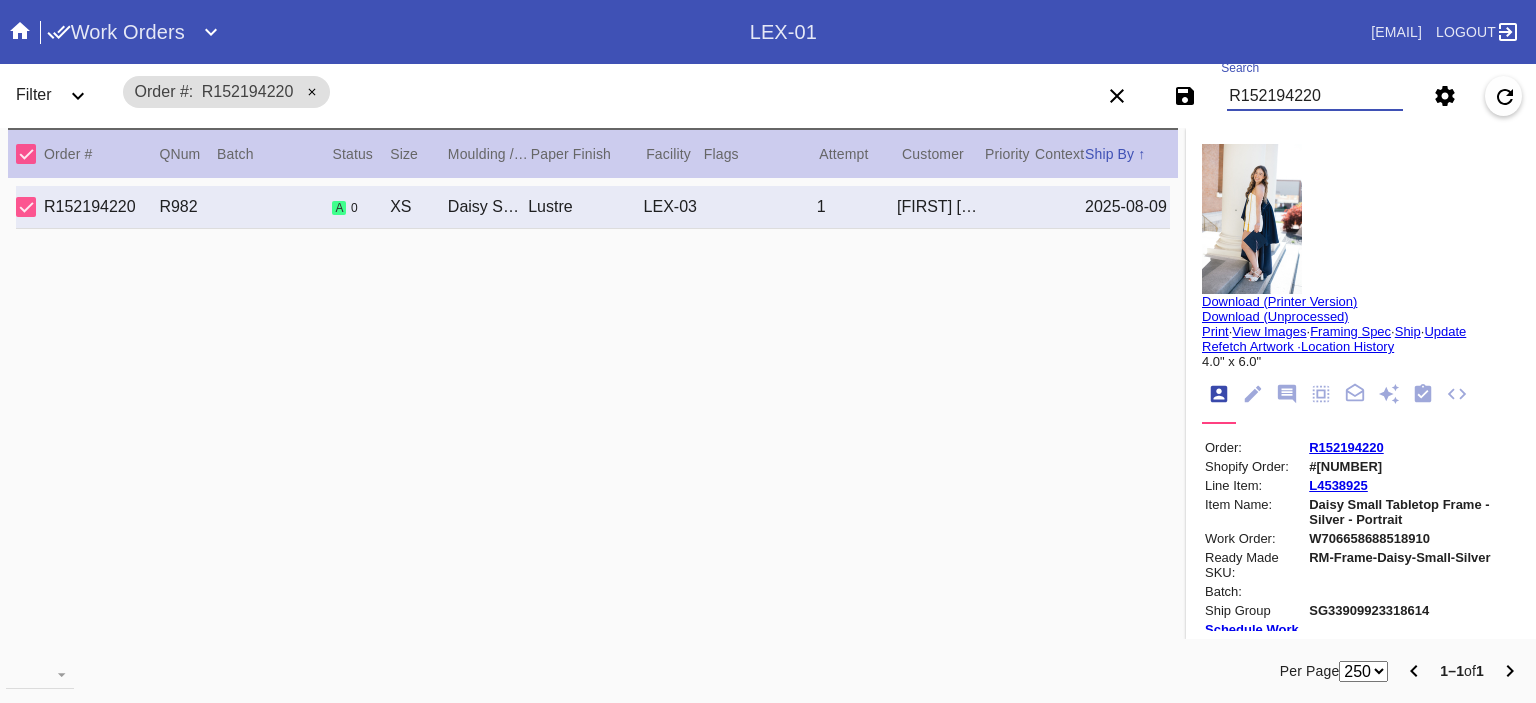 type on "R152194220" 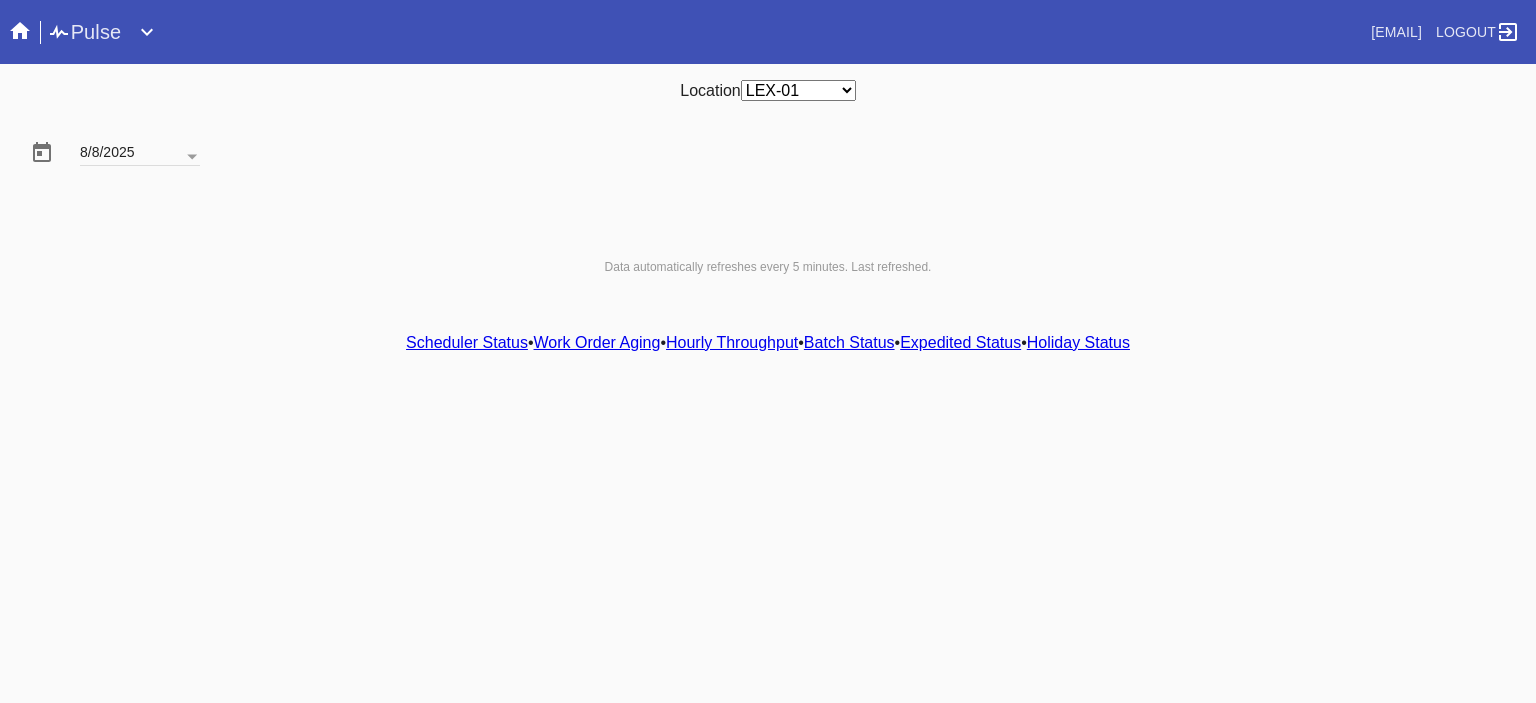 scroll, scrollTop: 0, scrollLeft: 0, axis: both 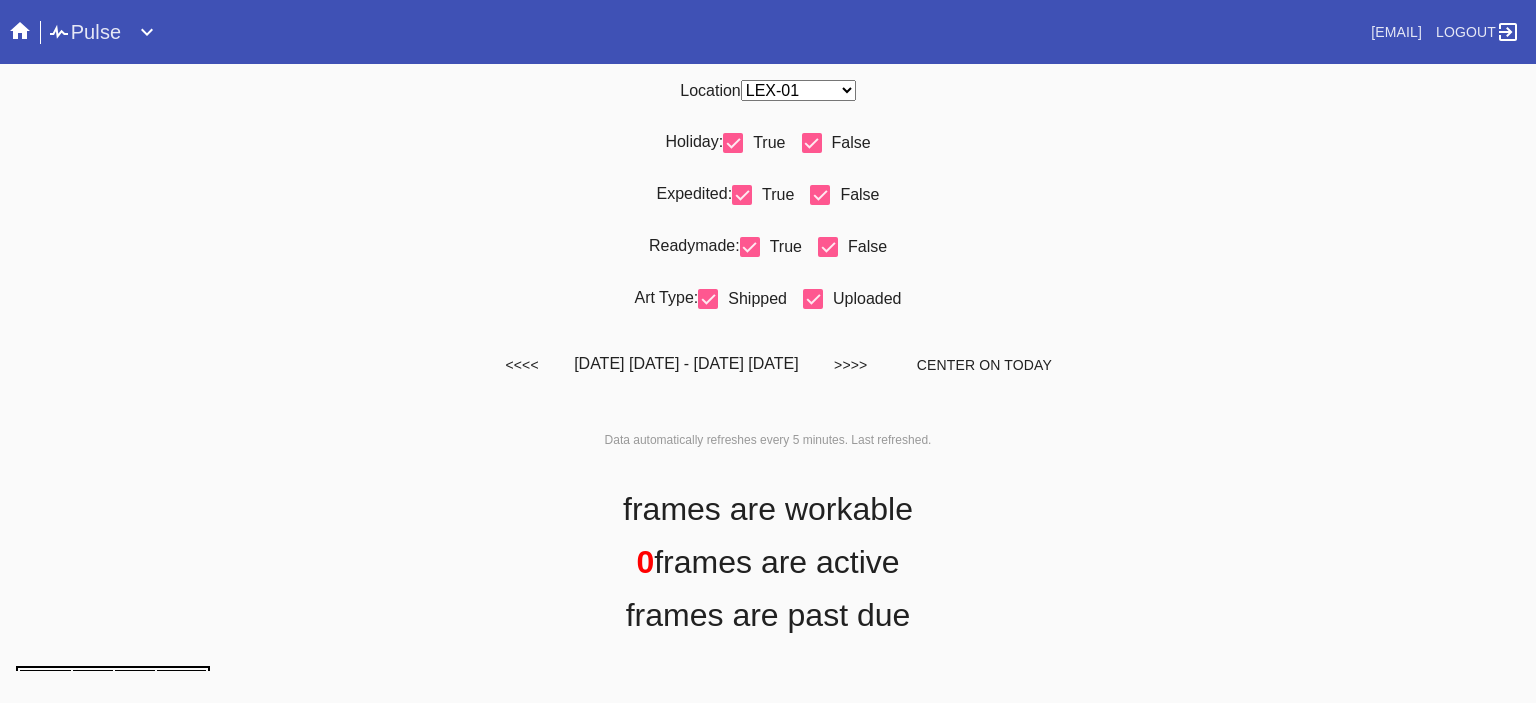 click on "Any Location DCA-05 ELP-01 LAS-01 LEX-01 LEX-03" at bounding box center [798, 90] 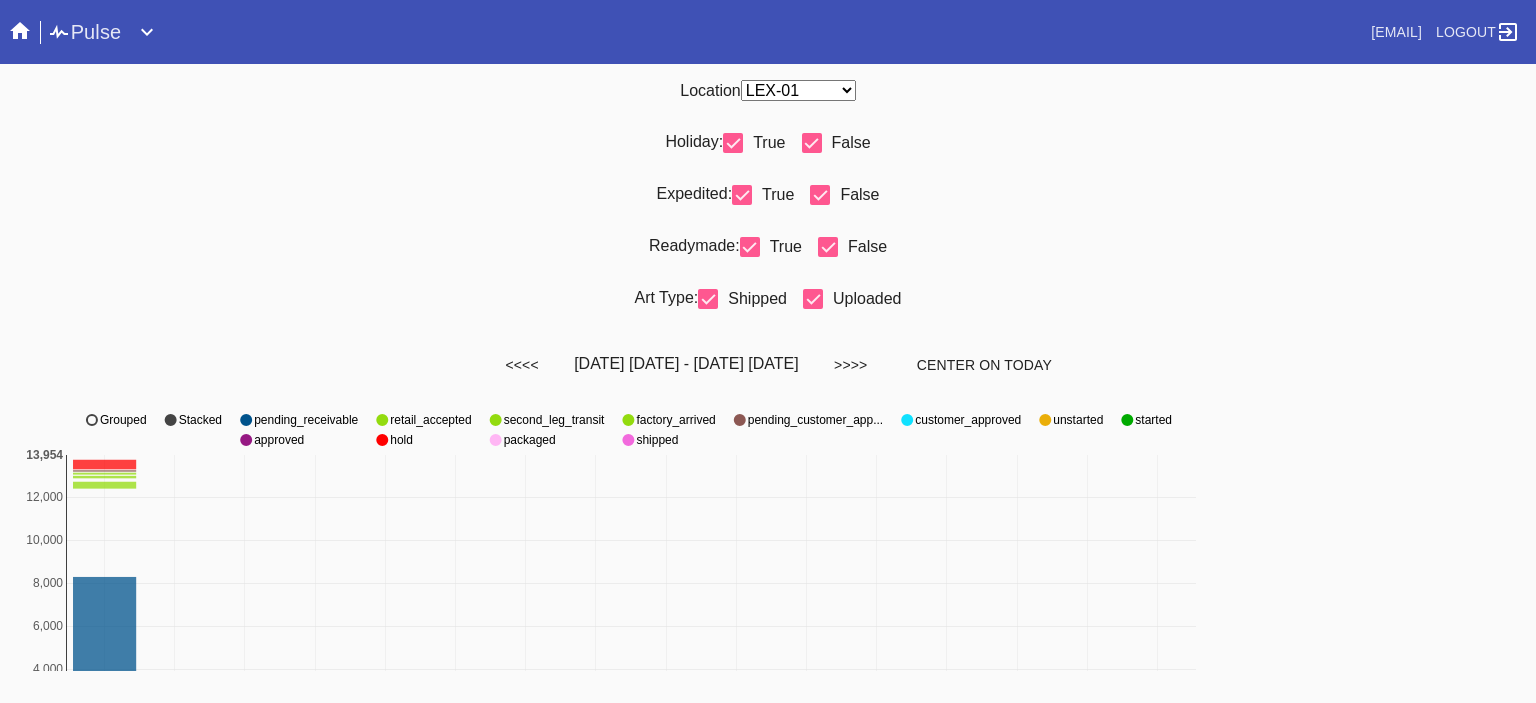 select on "number:31" 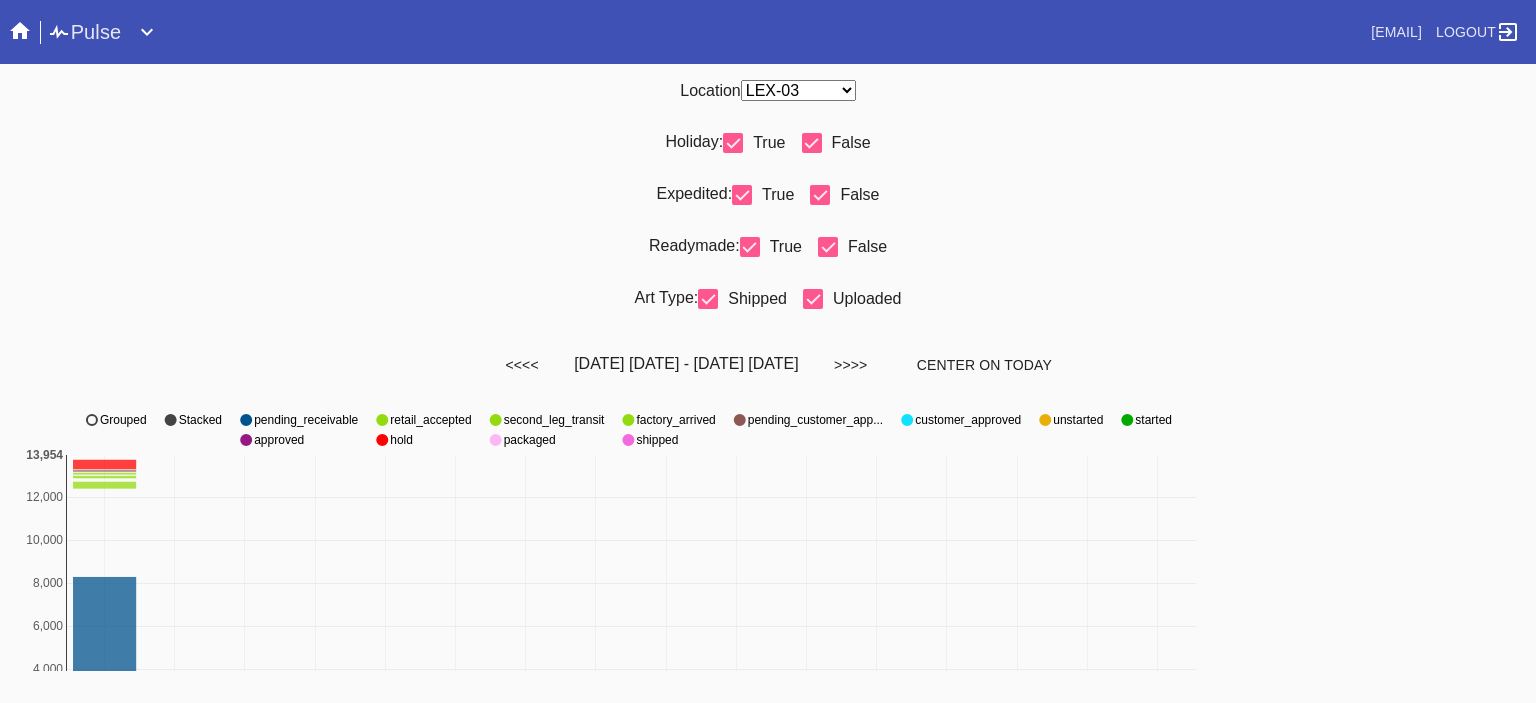 click on "Any Location DCA-05 ELP-01 LAS-01 LEX-01 LEX-03" at bounding box center [798, 90] 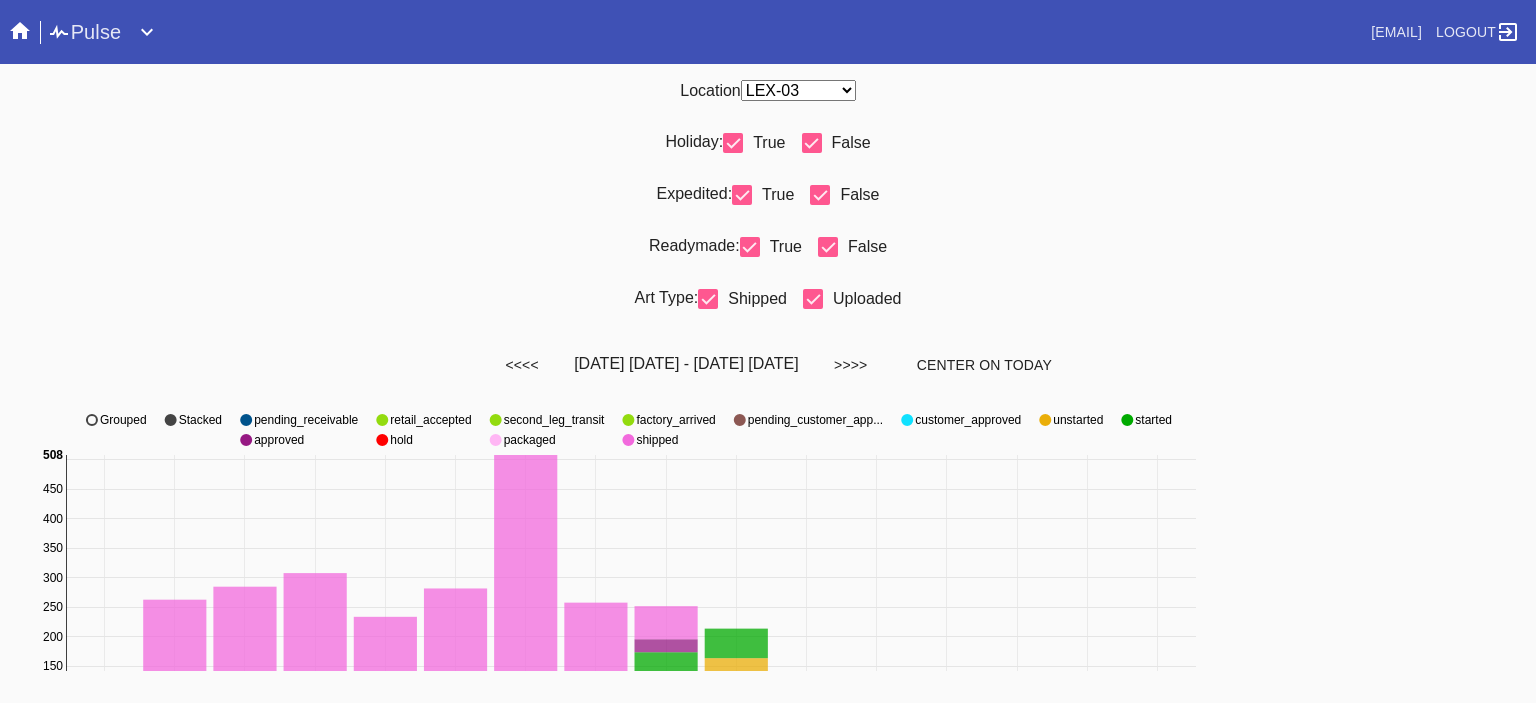 scroll, scrollTop: 0, scrollLeft: 0, axis: both 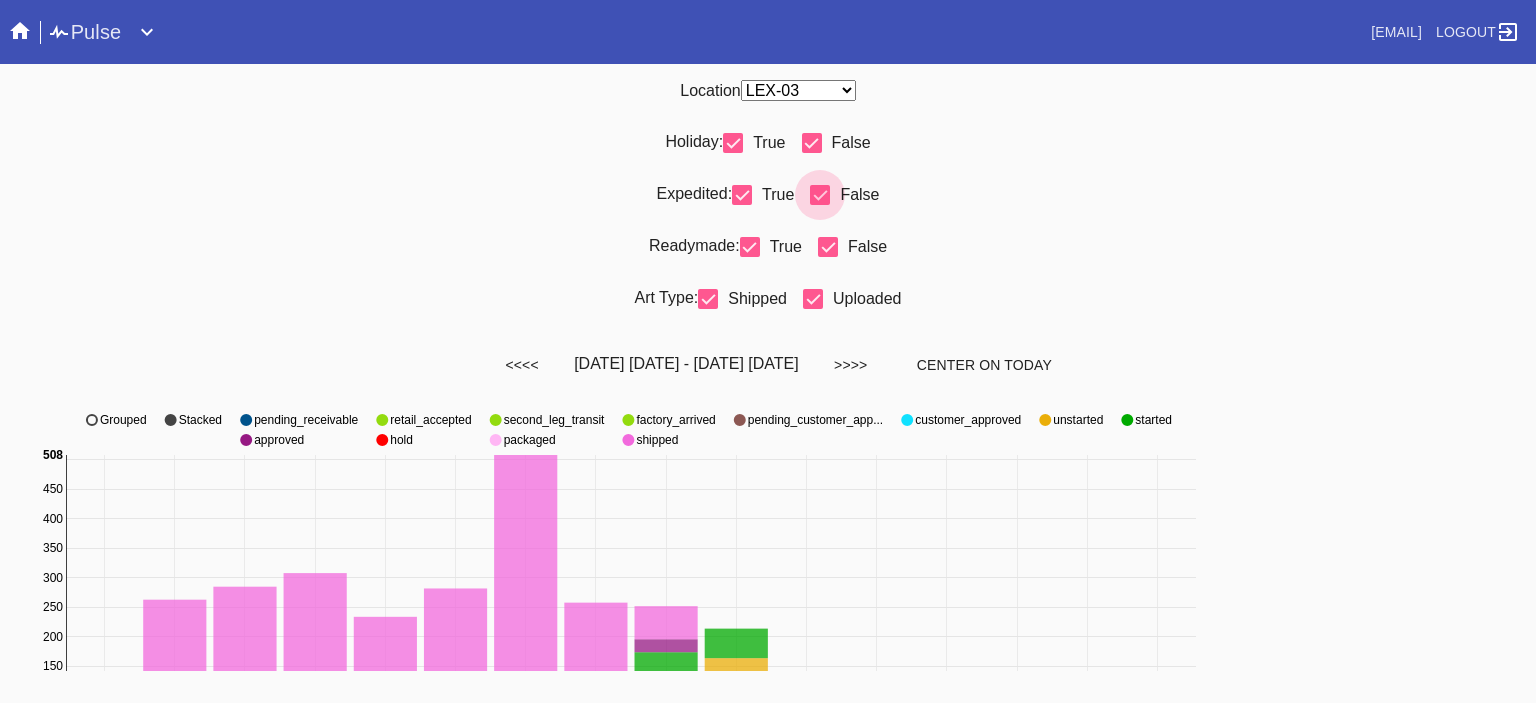 click at bounding box center (820, 195) 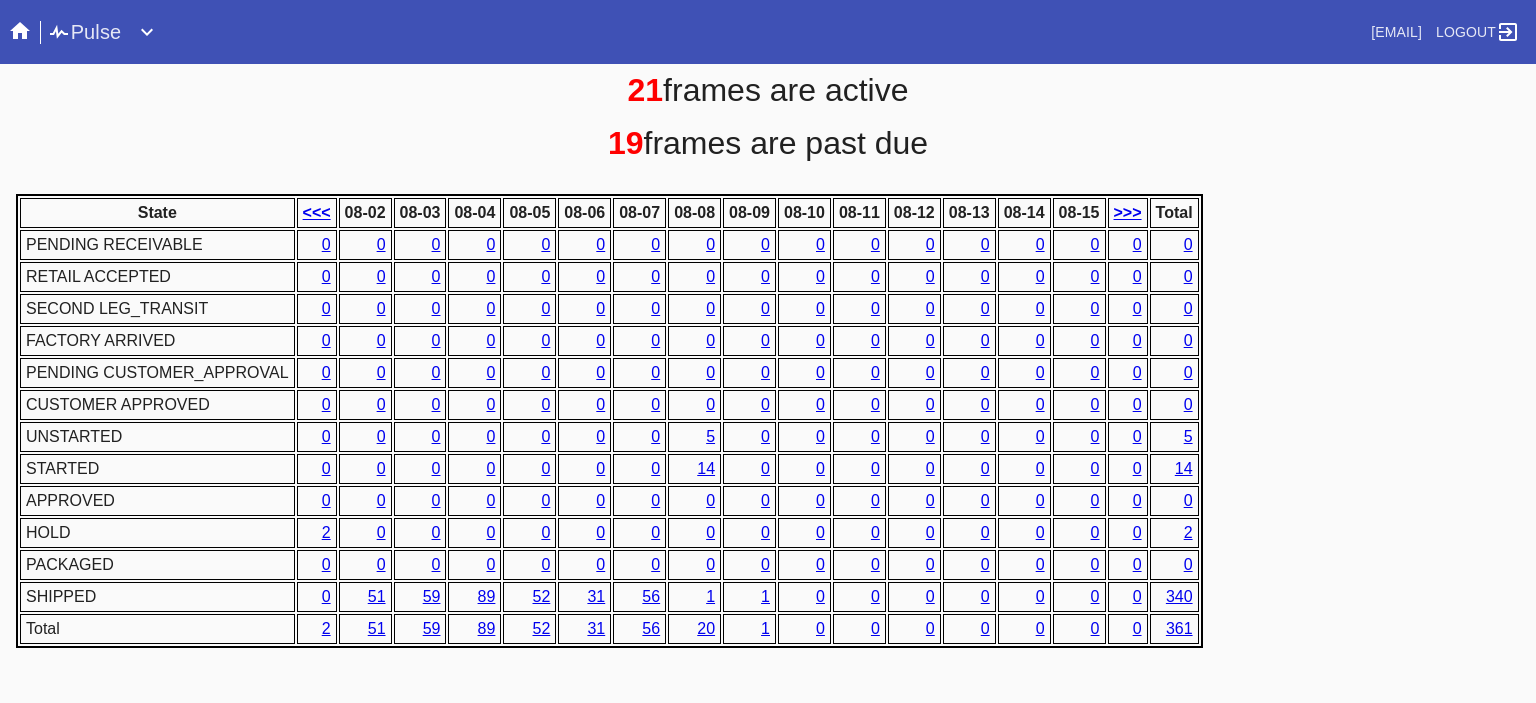 scroll, scrollTop: 0, scrollLeft: 0, axis: both 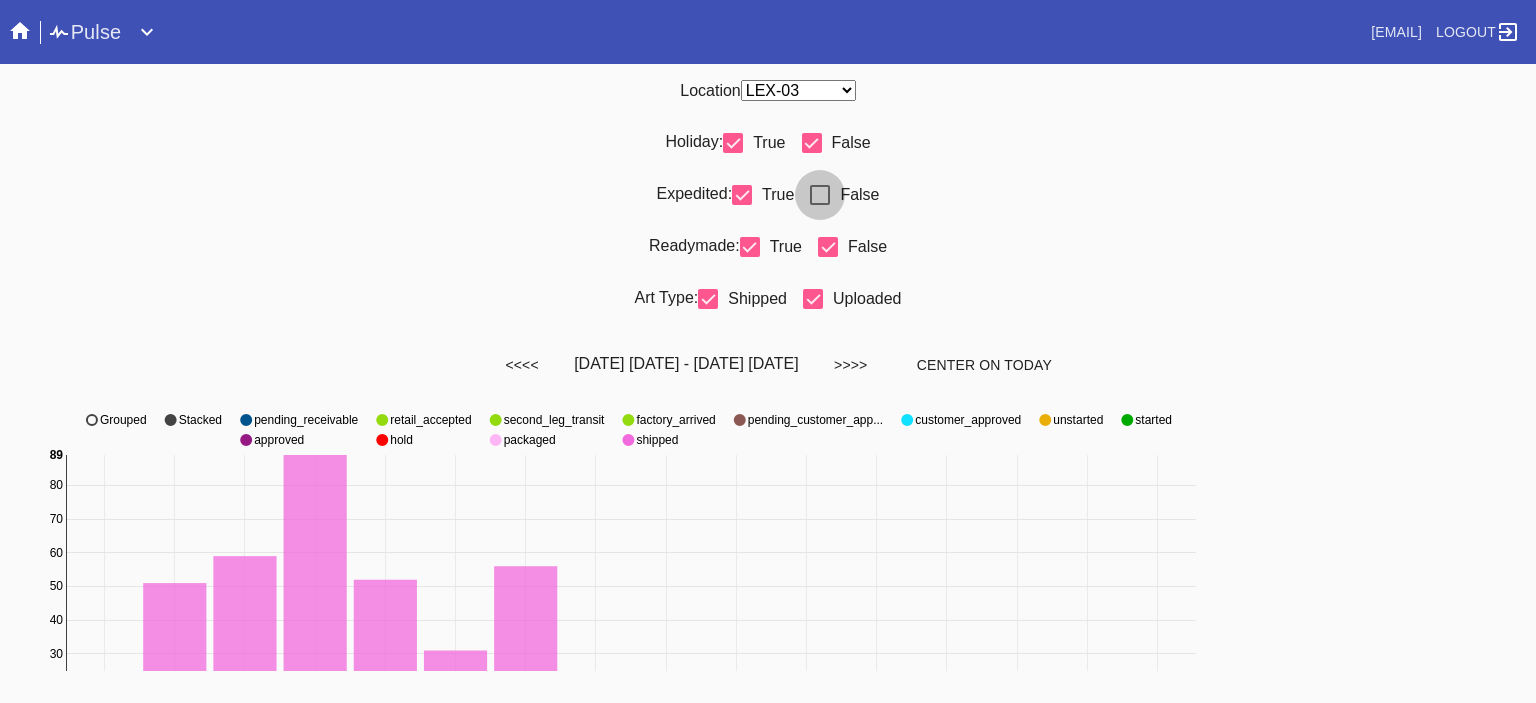 click at bounding box center [820, 195] 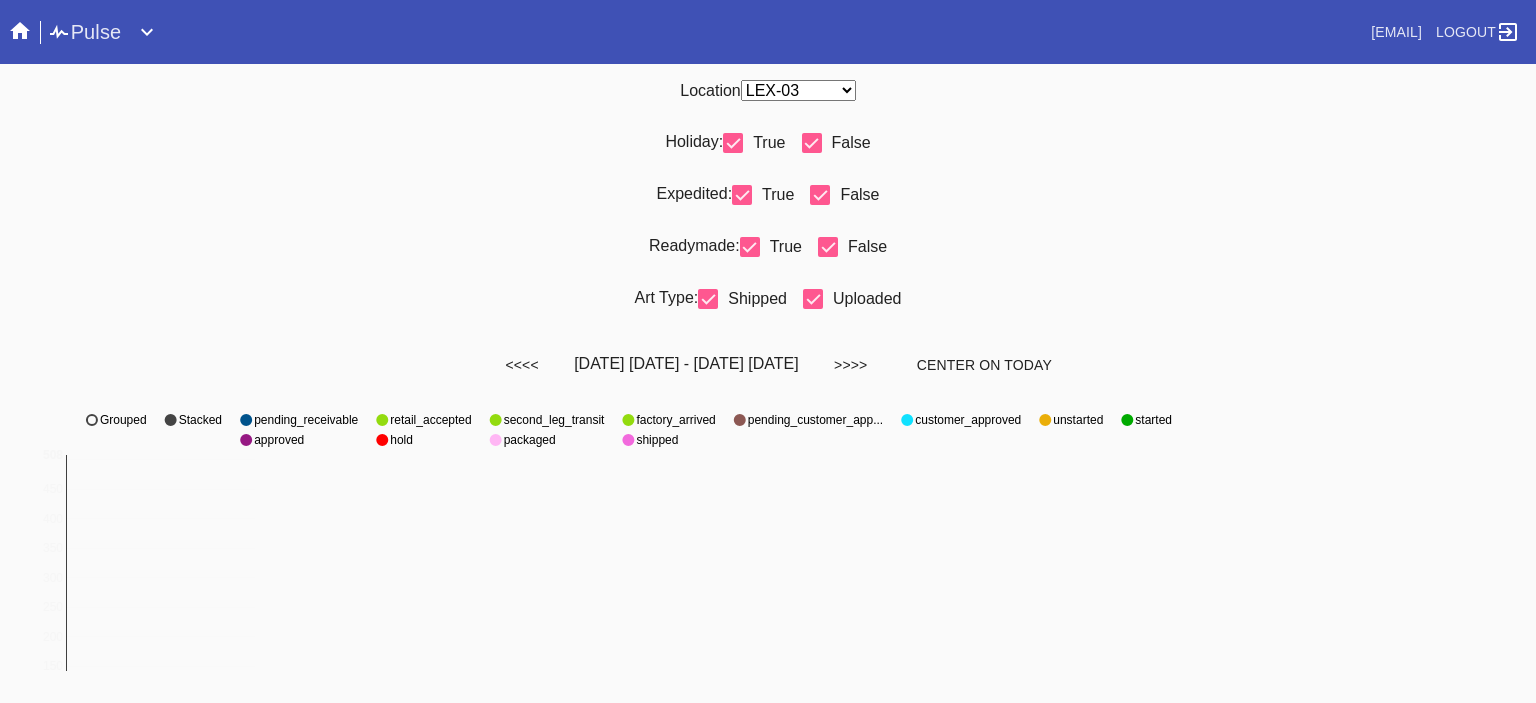 click at bounding box center (828, 247) 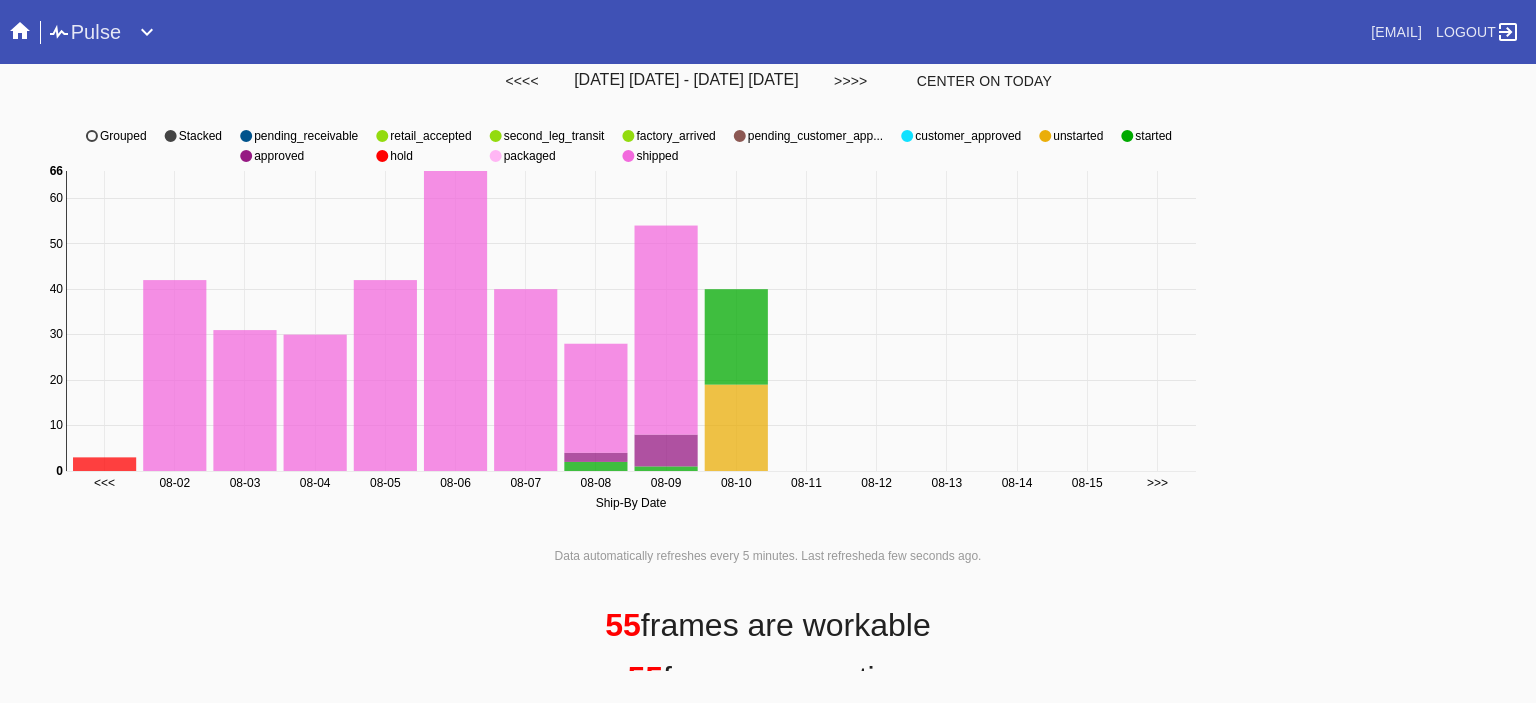scroll, scrollTop: 0, scrollLeft: 0, axis: both 